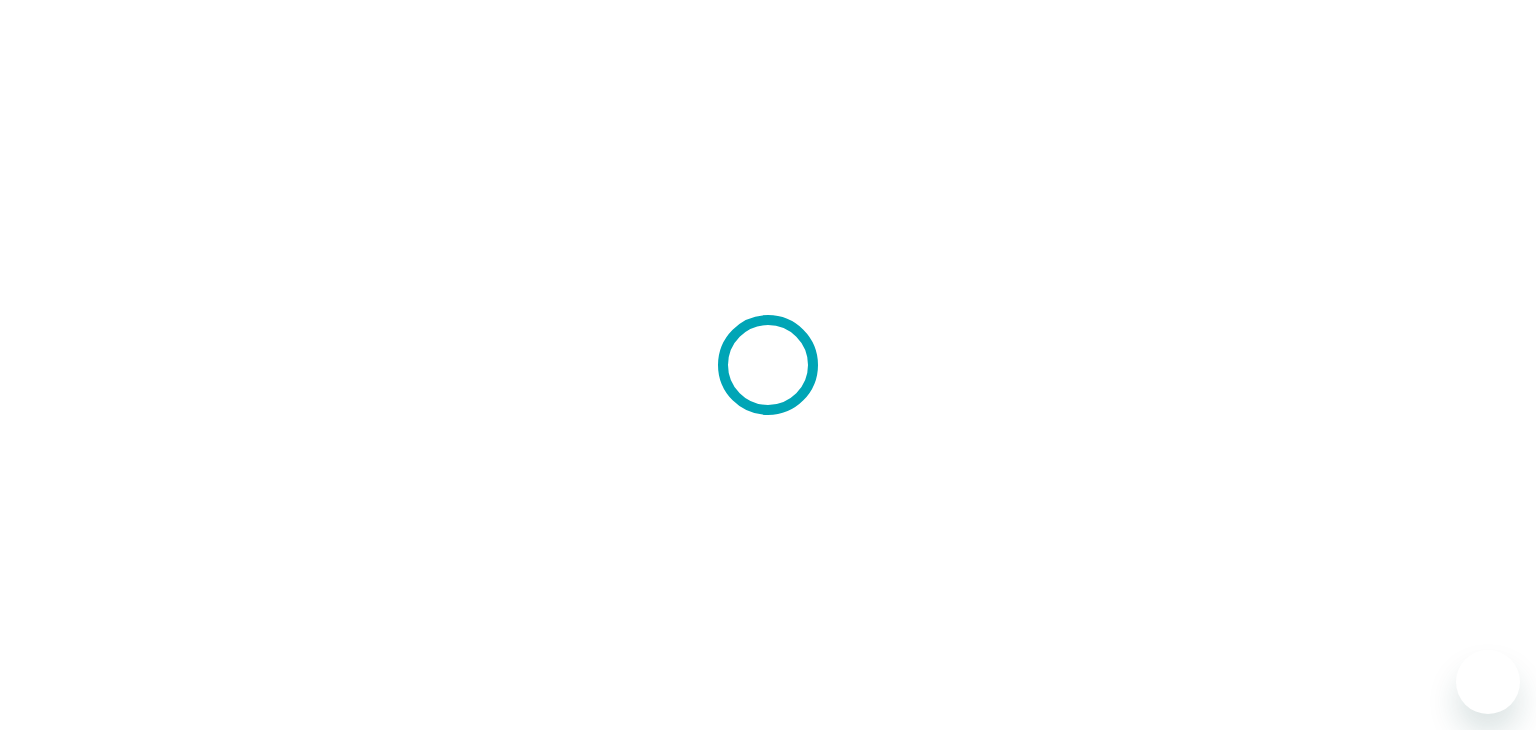 scroll, scrollTop: 0, scrollLeft: 0, axis: both 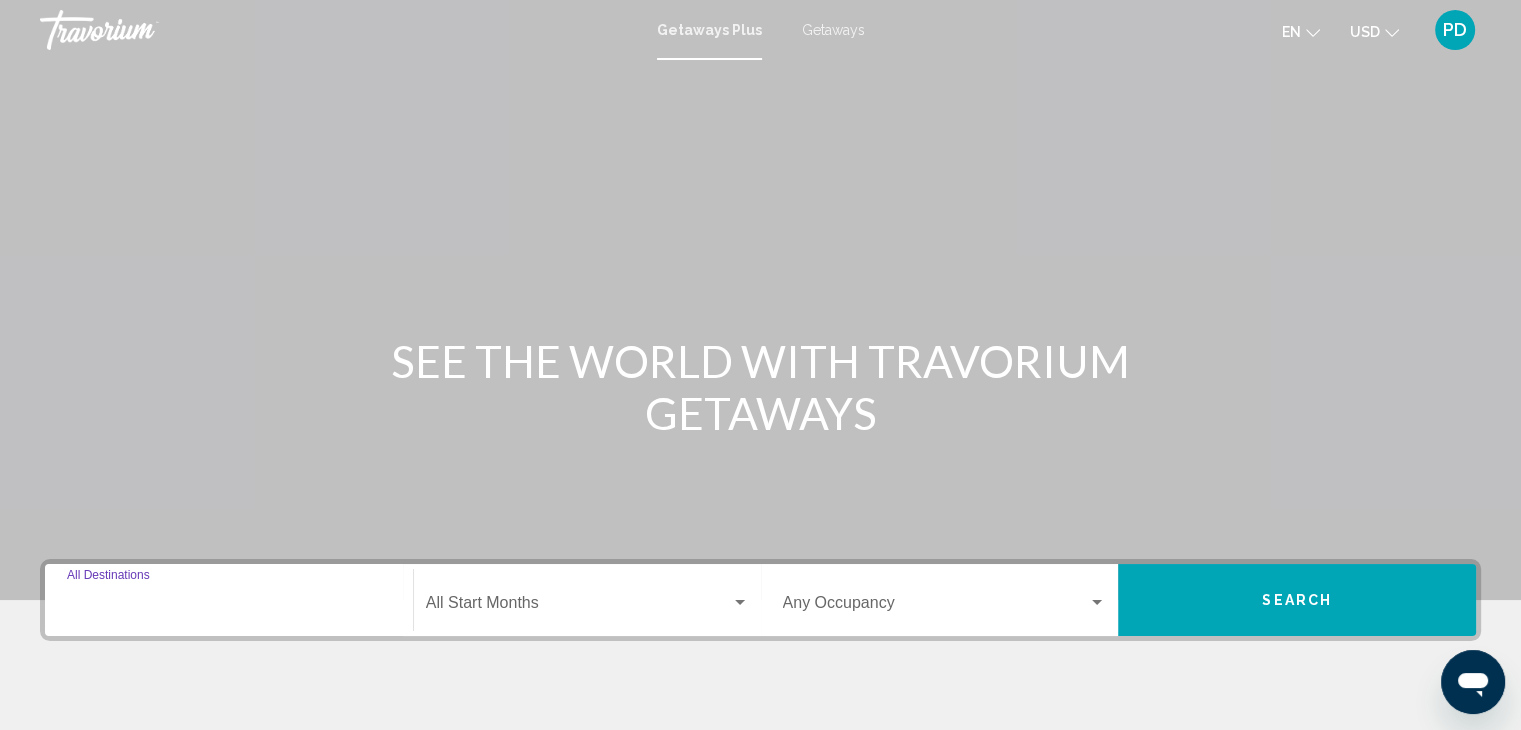 click on "Destination All Destinations" at bounding box center [229, 607] 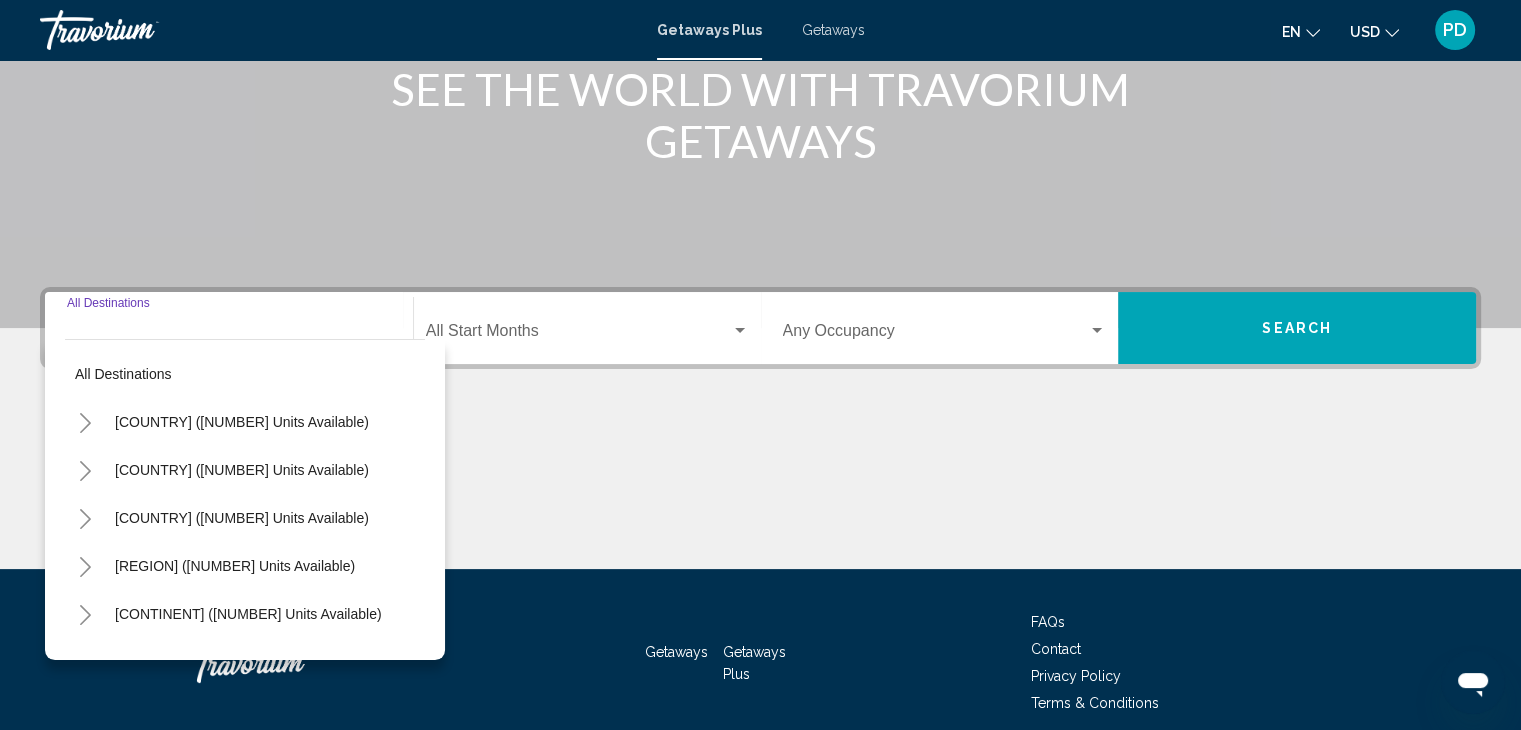 scroll, scrollTop: 356, scrollLeft: 0, axis: vertical 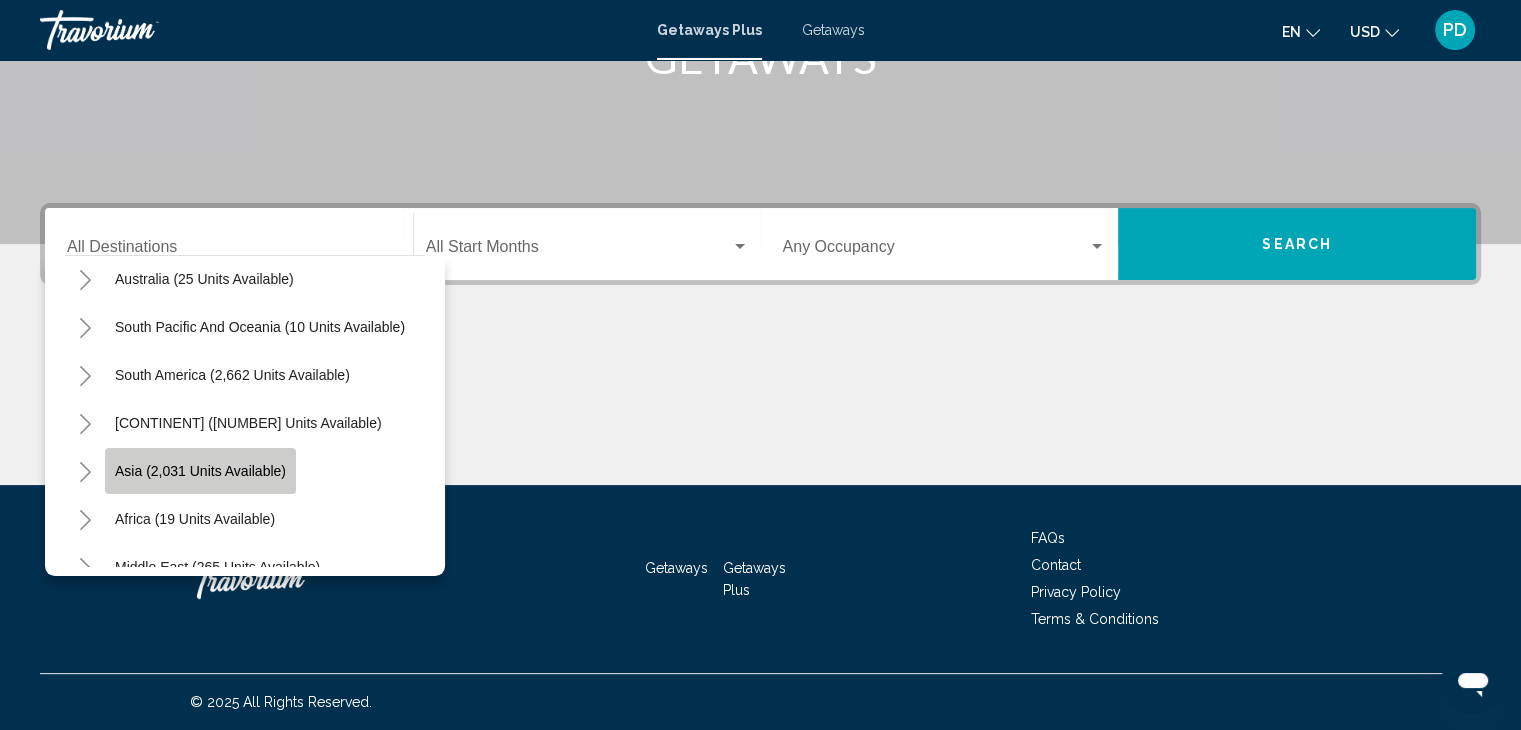 click on "Asia (2,031 units available)" 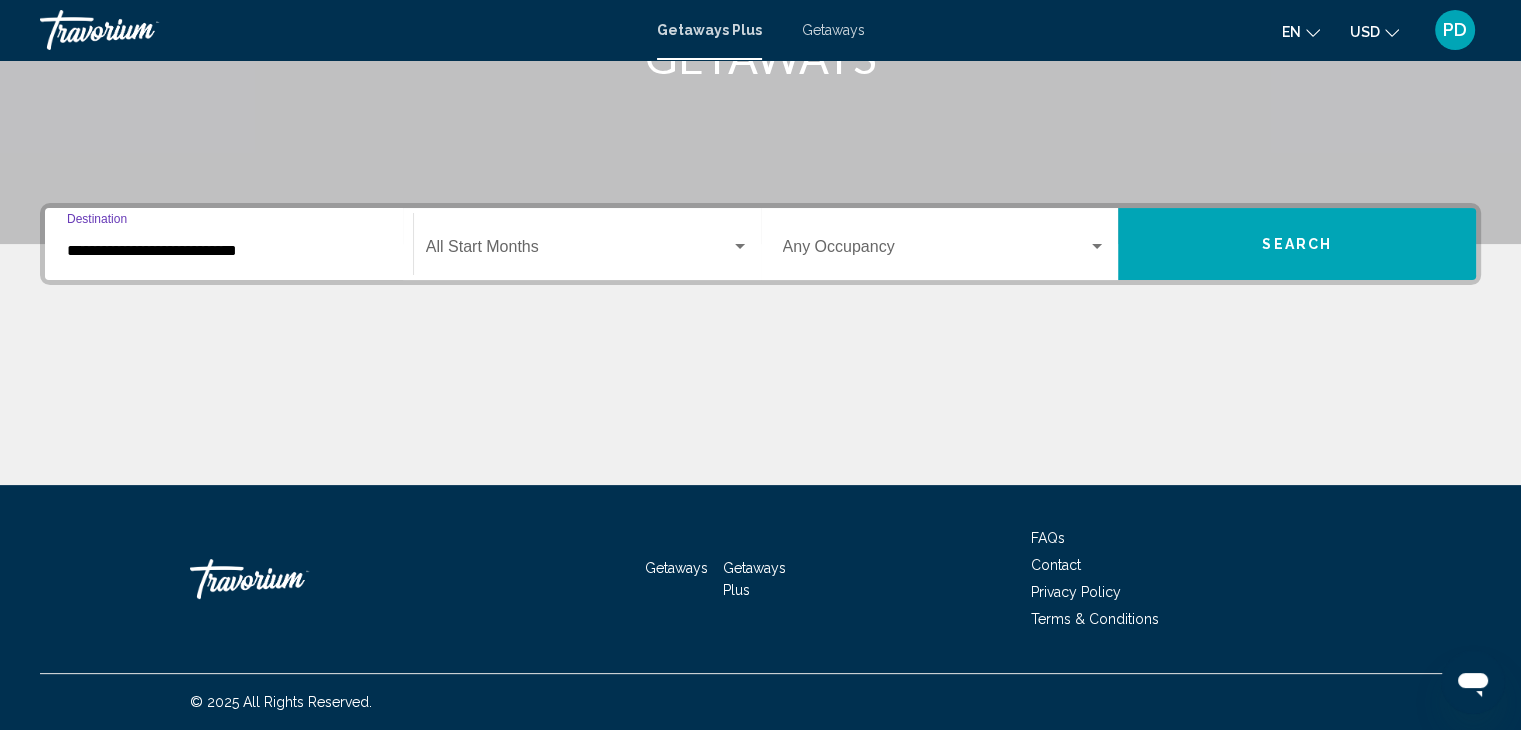 click on "Start Month All Start Months" 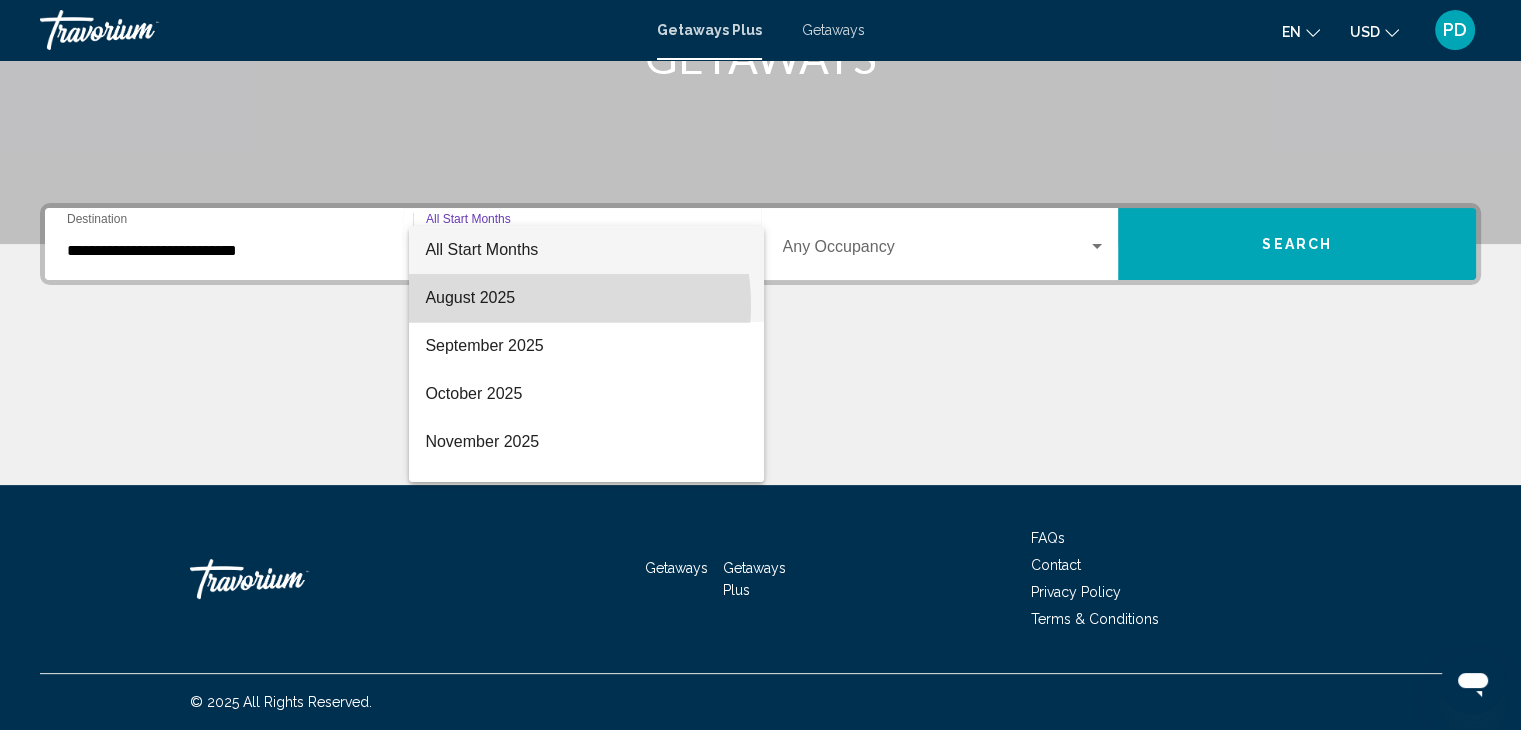 click on "August 2025" at bounding box center (586, 298) 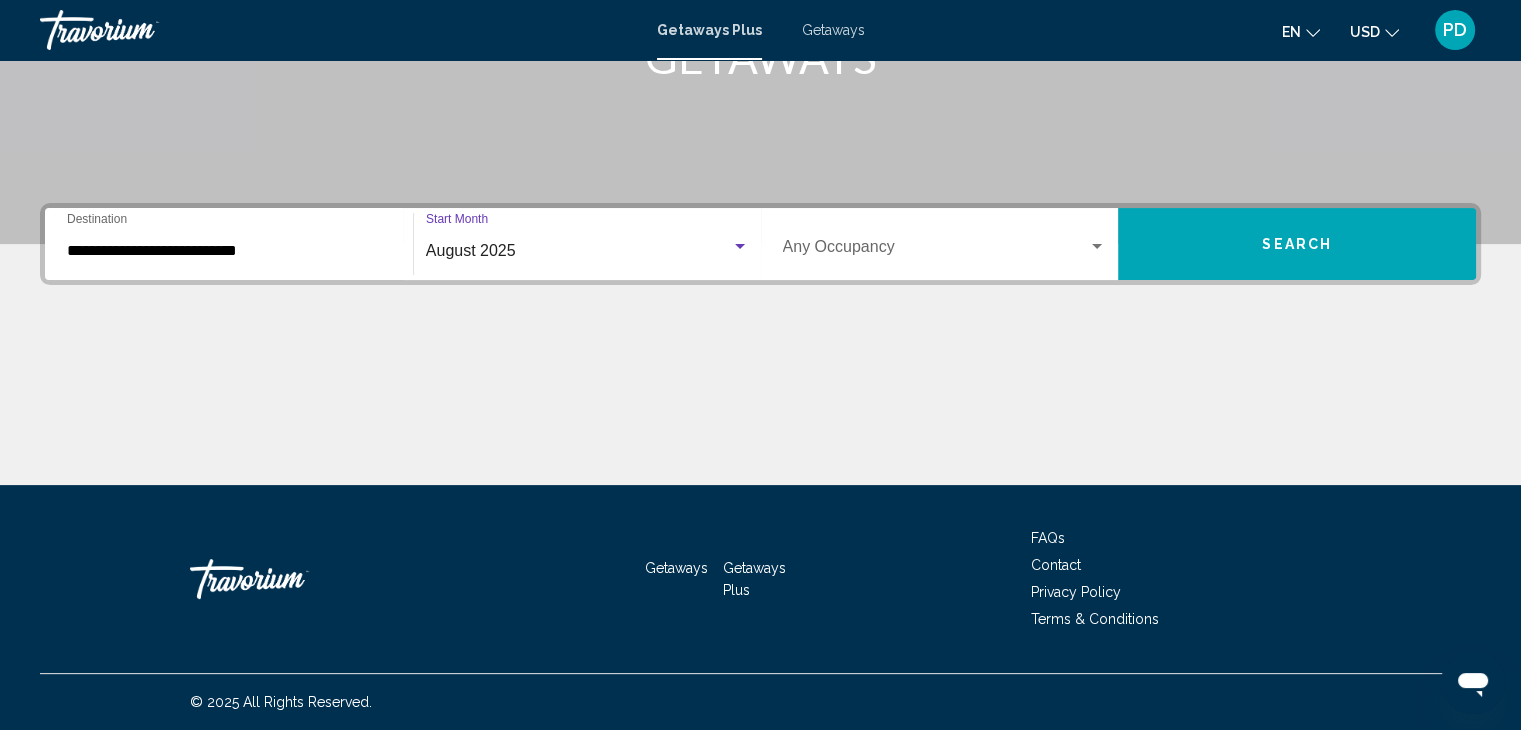 click on "Occupancy Any Occupancy" at bounding box center (945, 244) 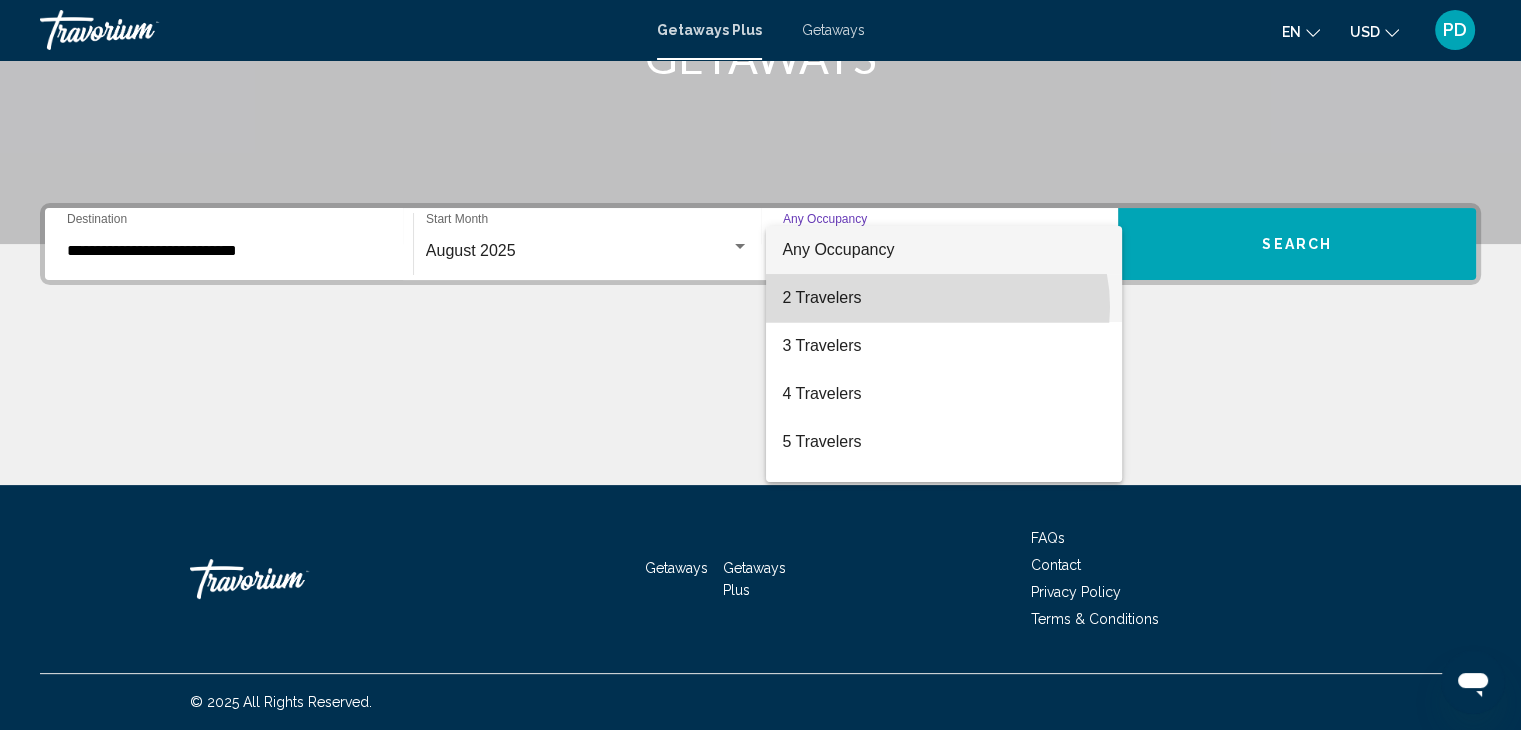 click on "2 Travelers" at bounding box center (944, 298) 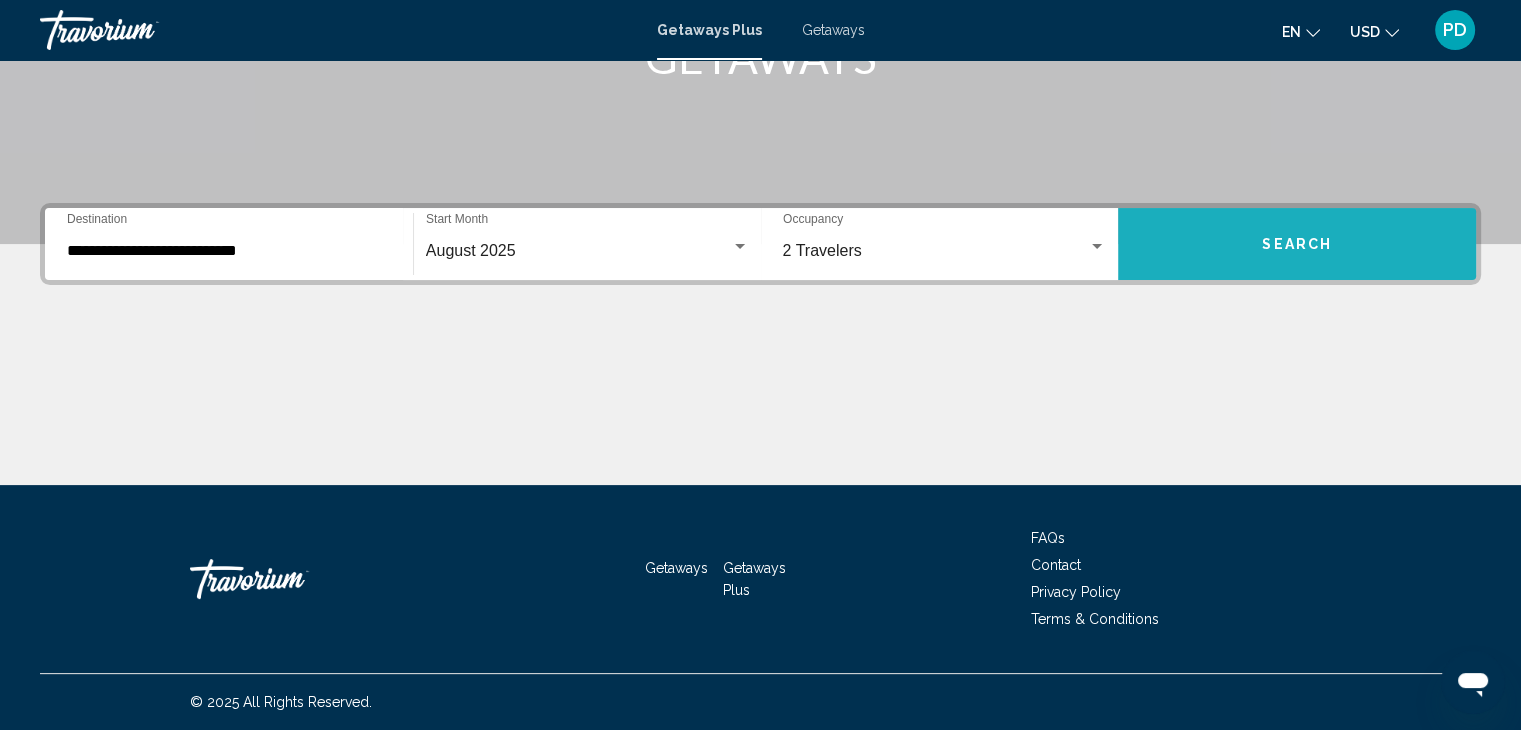 click on "Search" at bounding box center [1297, 245] 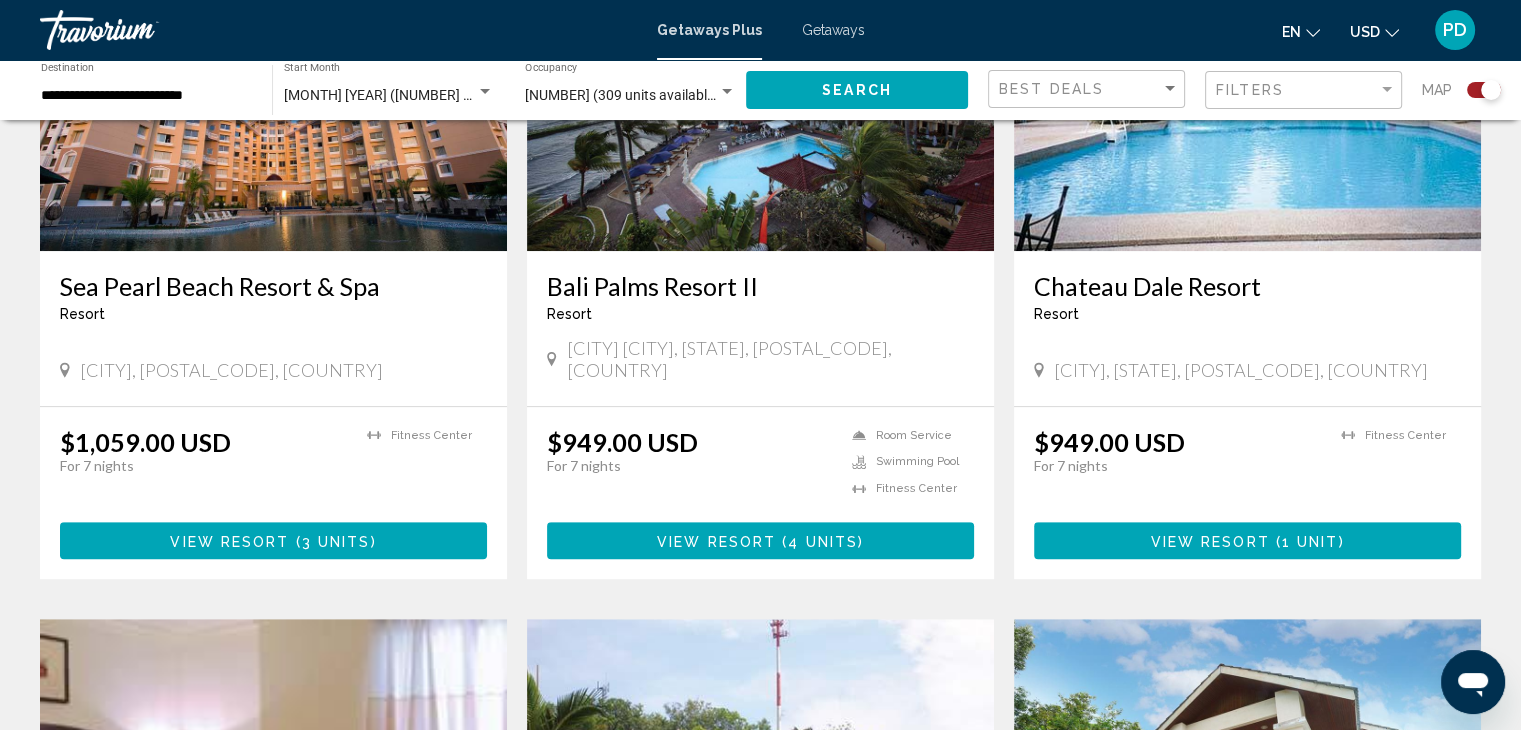 scroll, scrollTop: 900, scrollLeft: 0, axis: vertical 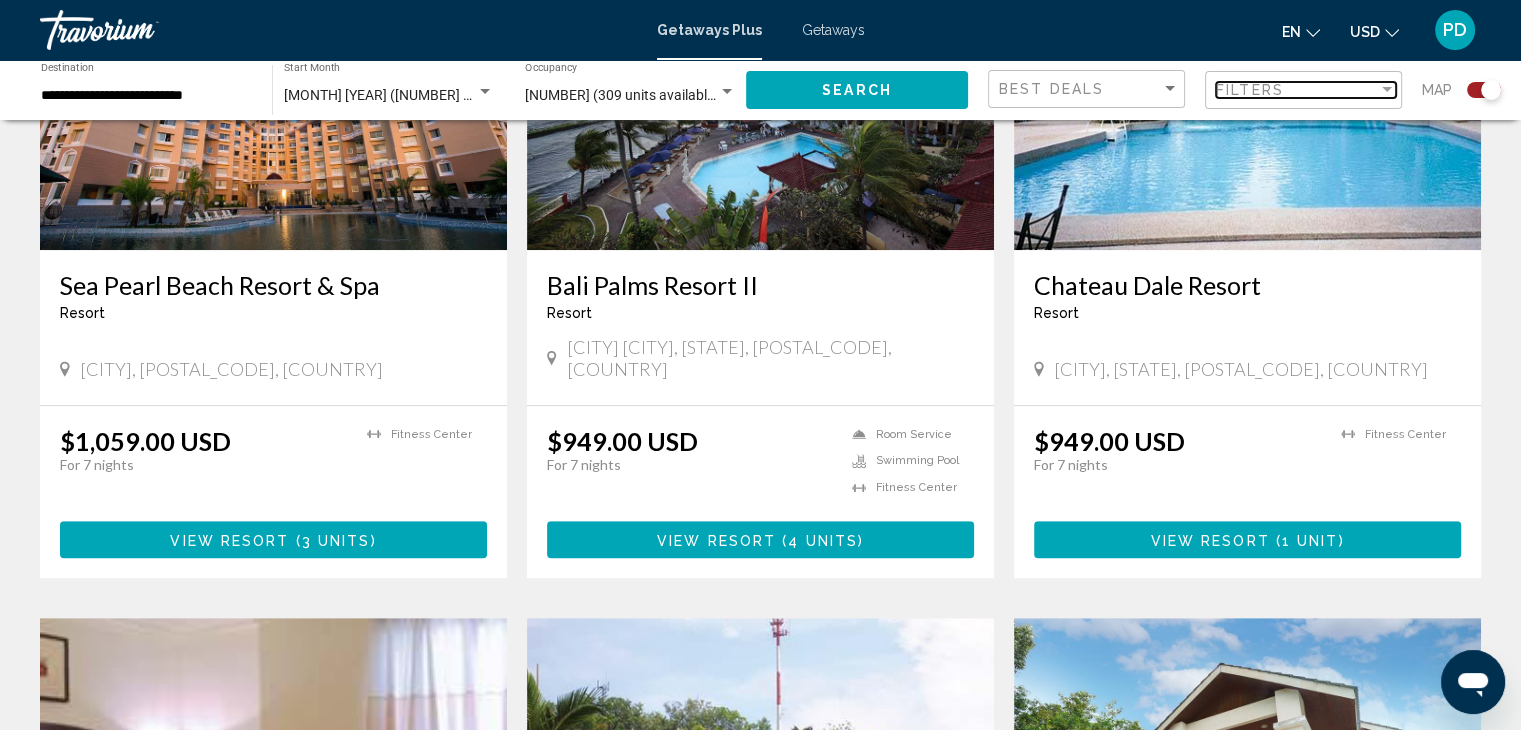 click on "Filters" at bounding box center (1297, 90) 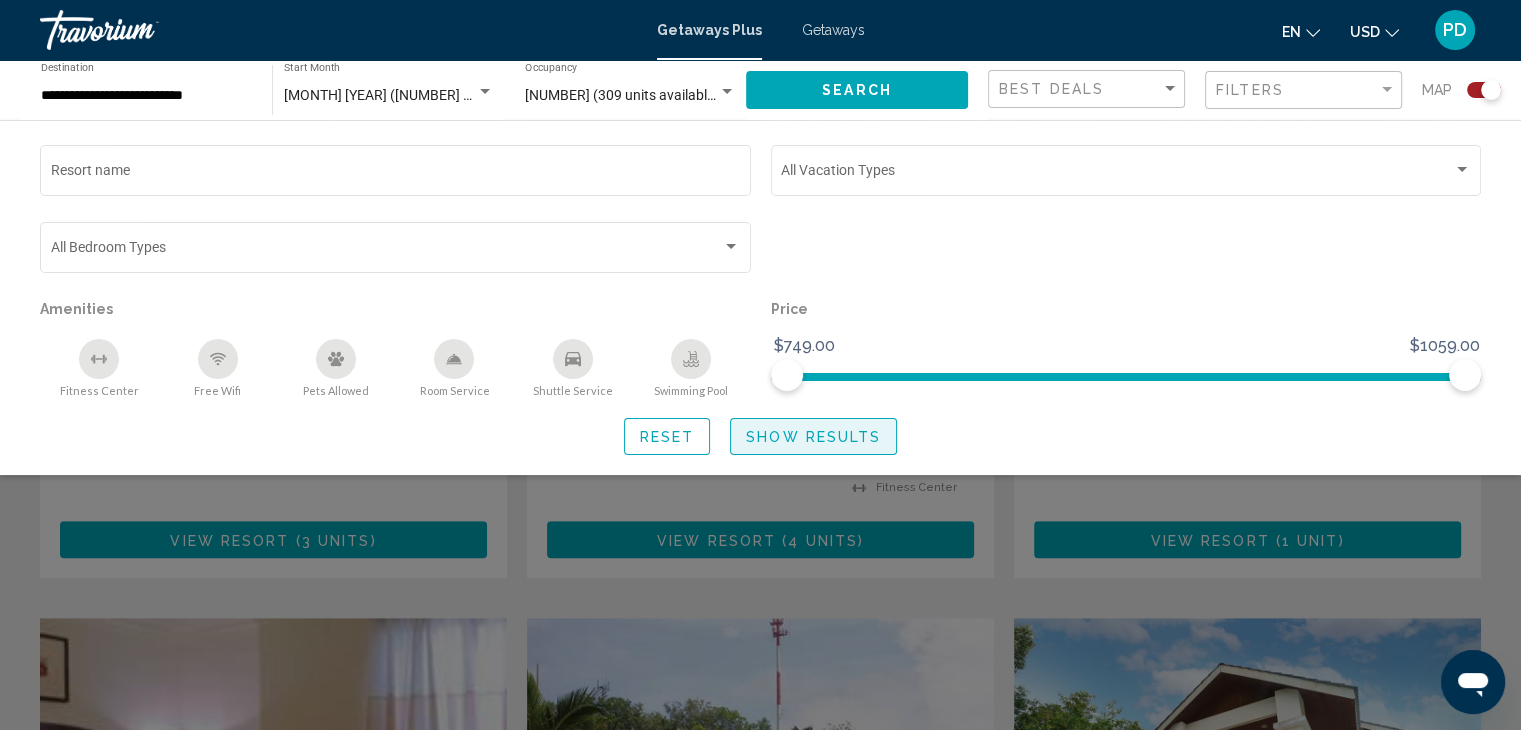 click on "Show Results" 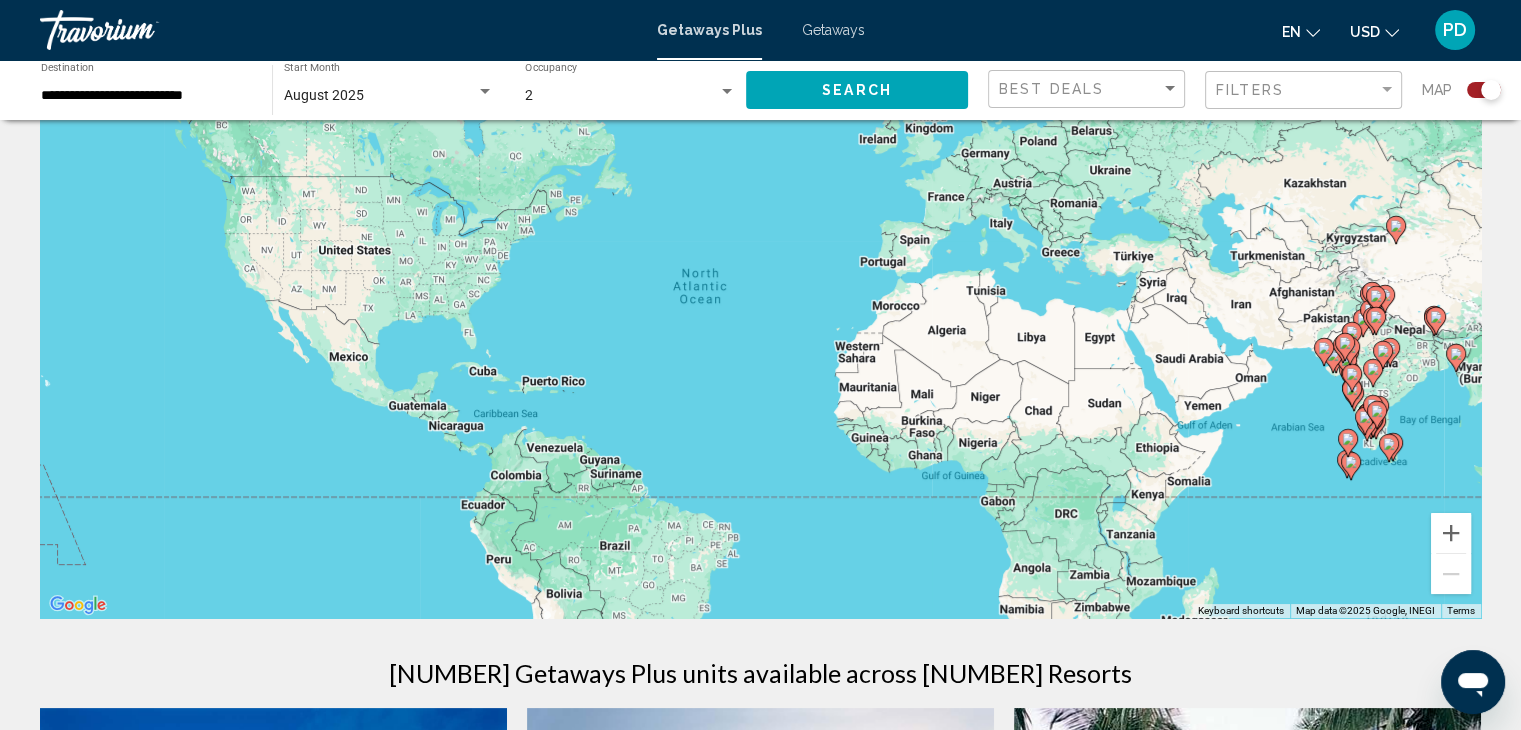scroll, scrollTop: 127, scrollLeft: 0, axis: vertical 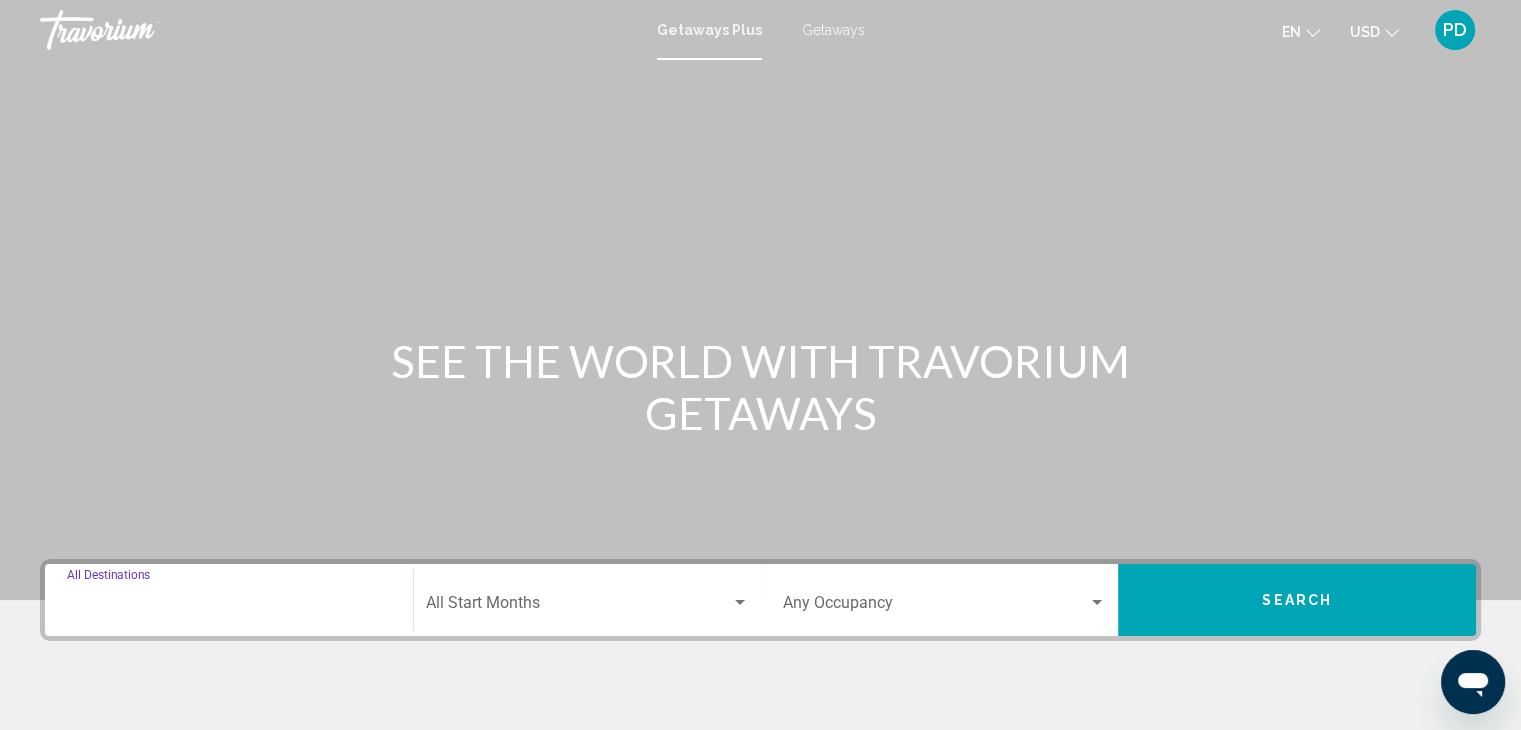 click on "Destination All Destinations" at bounding box center (229, 607) 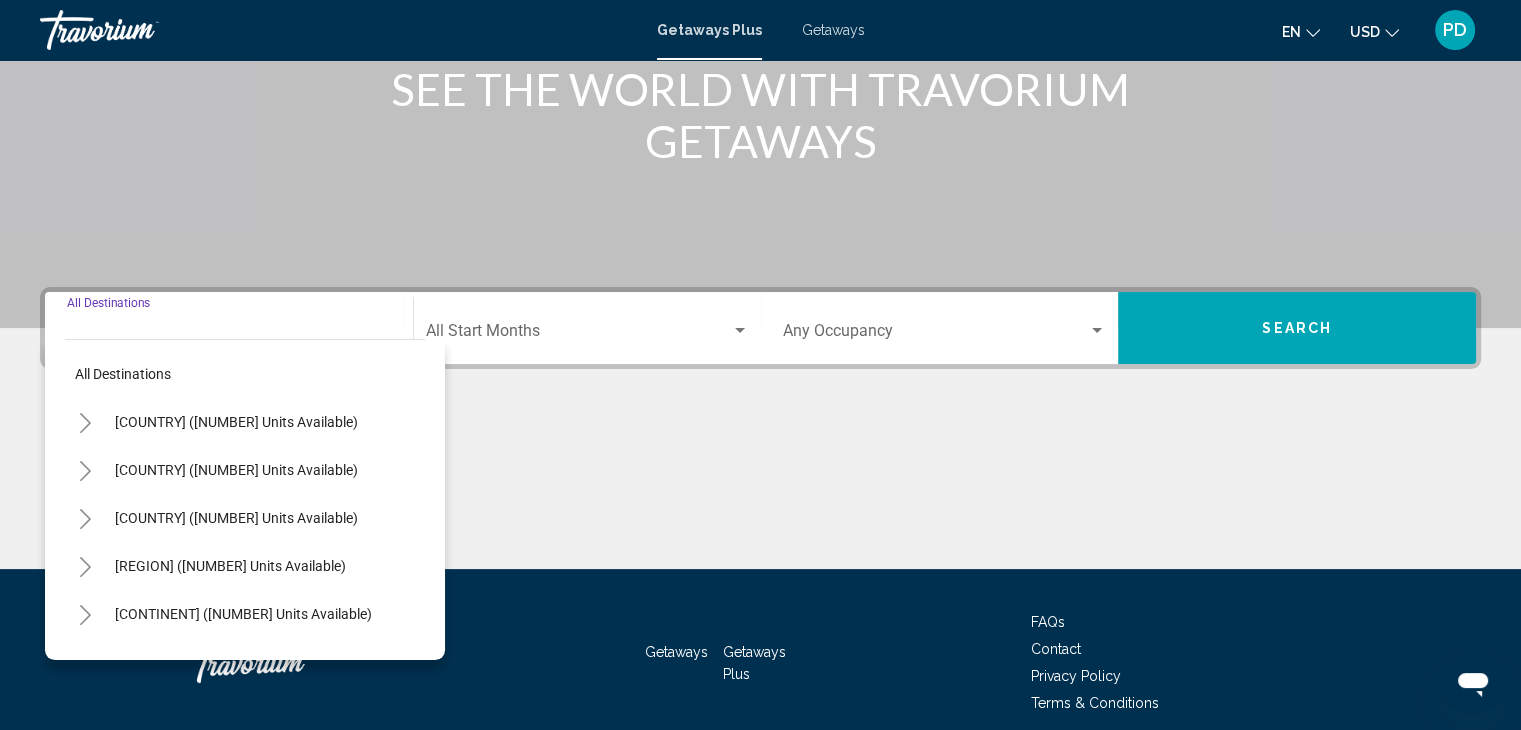 scroll, scrollTop: 356, scrollLeft: 0, axis: vertical 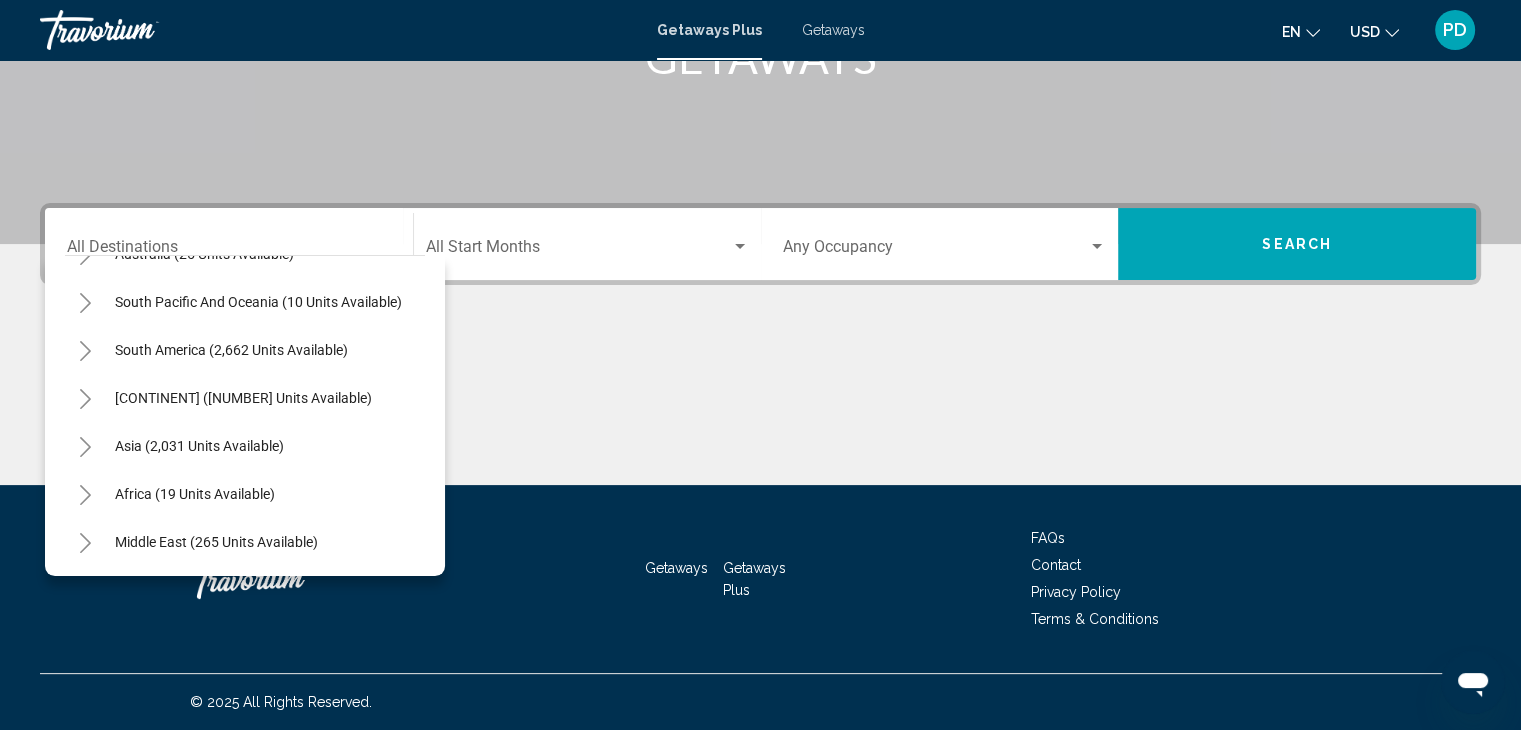 click at bounding box center (760, 410) 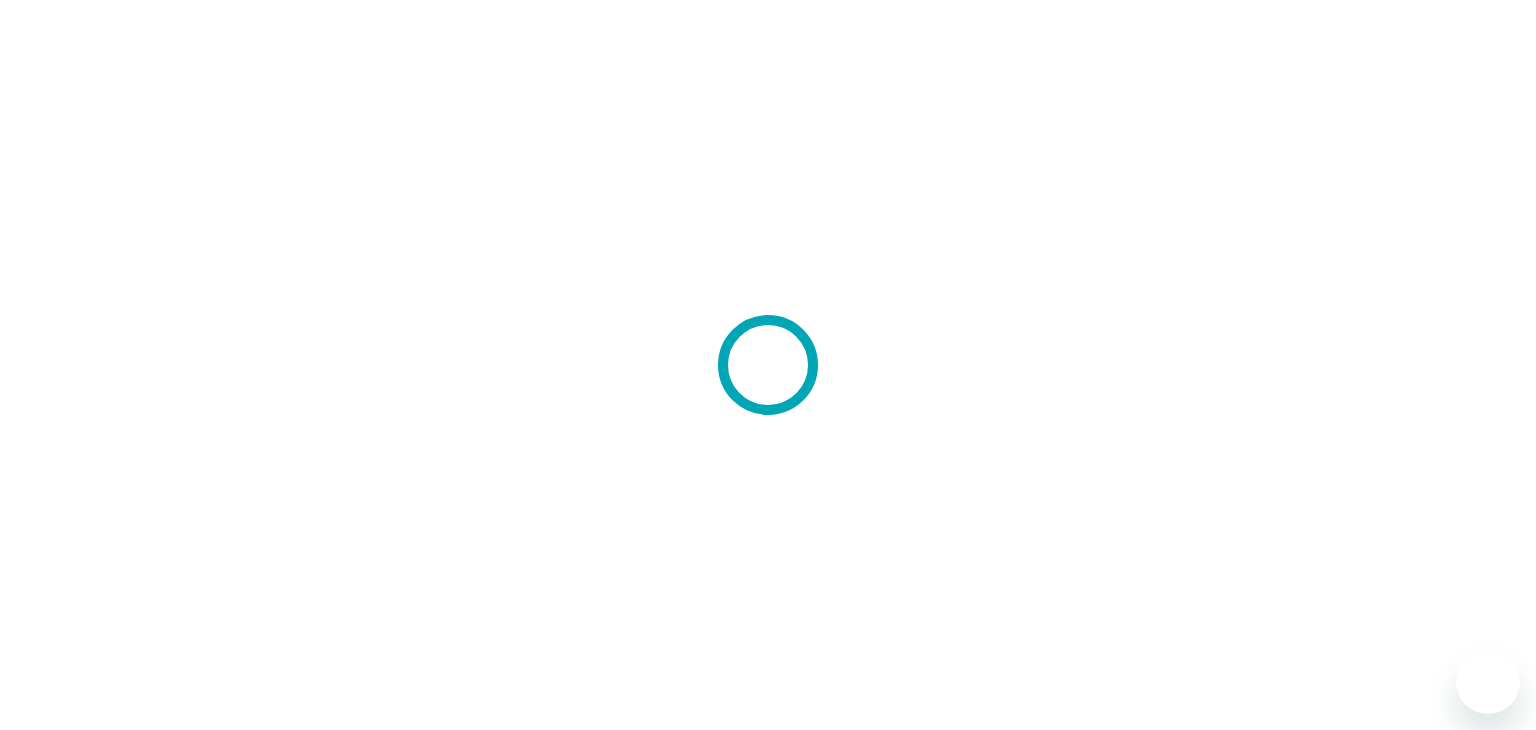 scroll, scrollTop: 0, scrollLeft: 0, axis: both 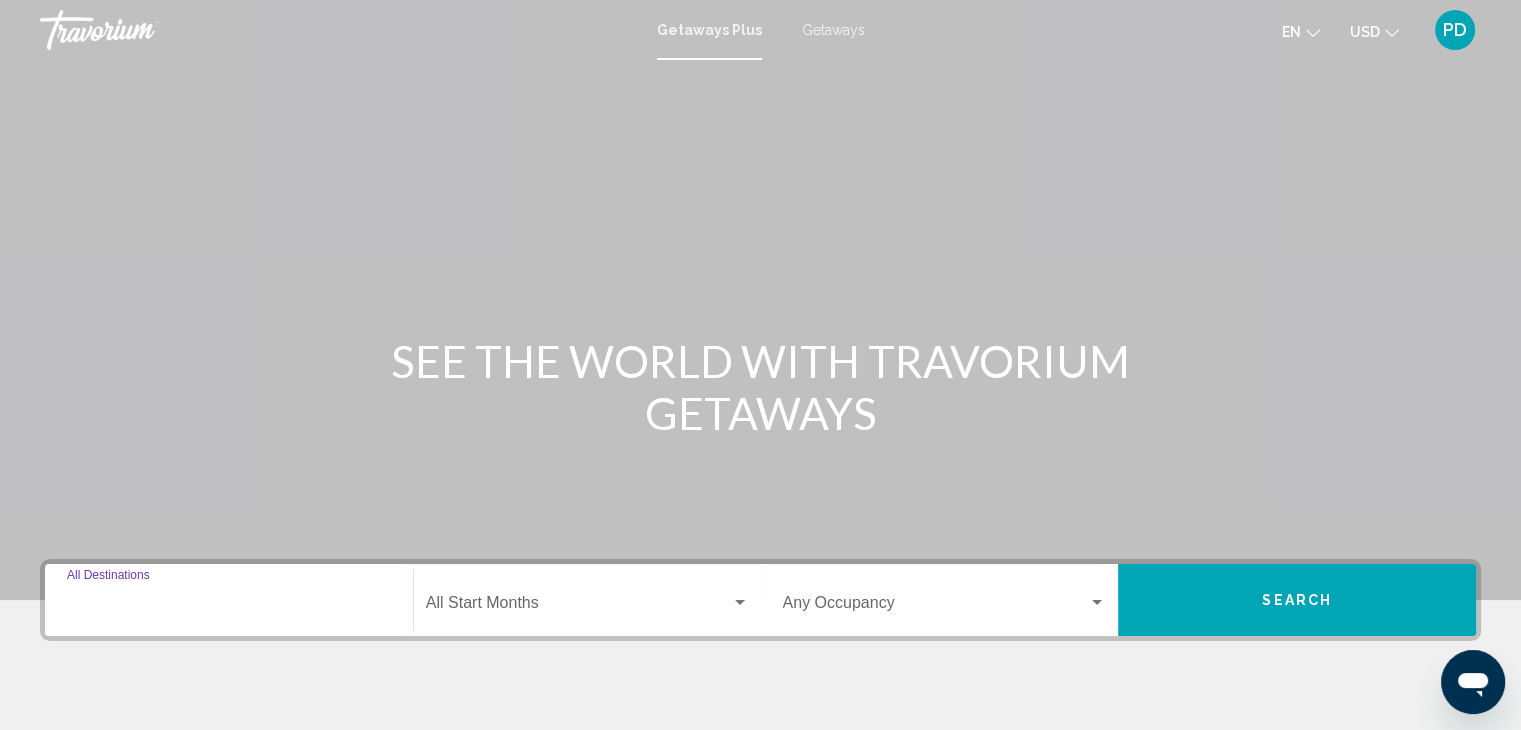click on "Destination All Destinations" at bounding box center [229, 607] 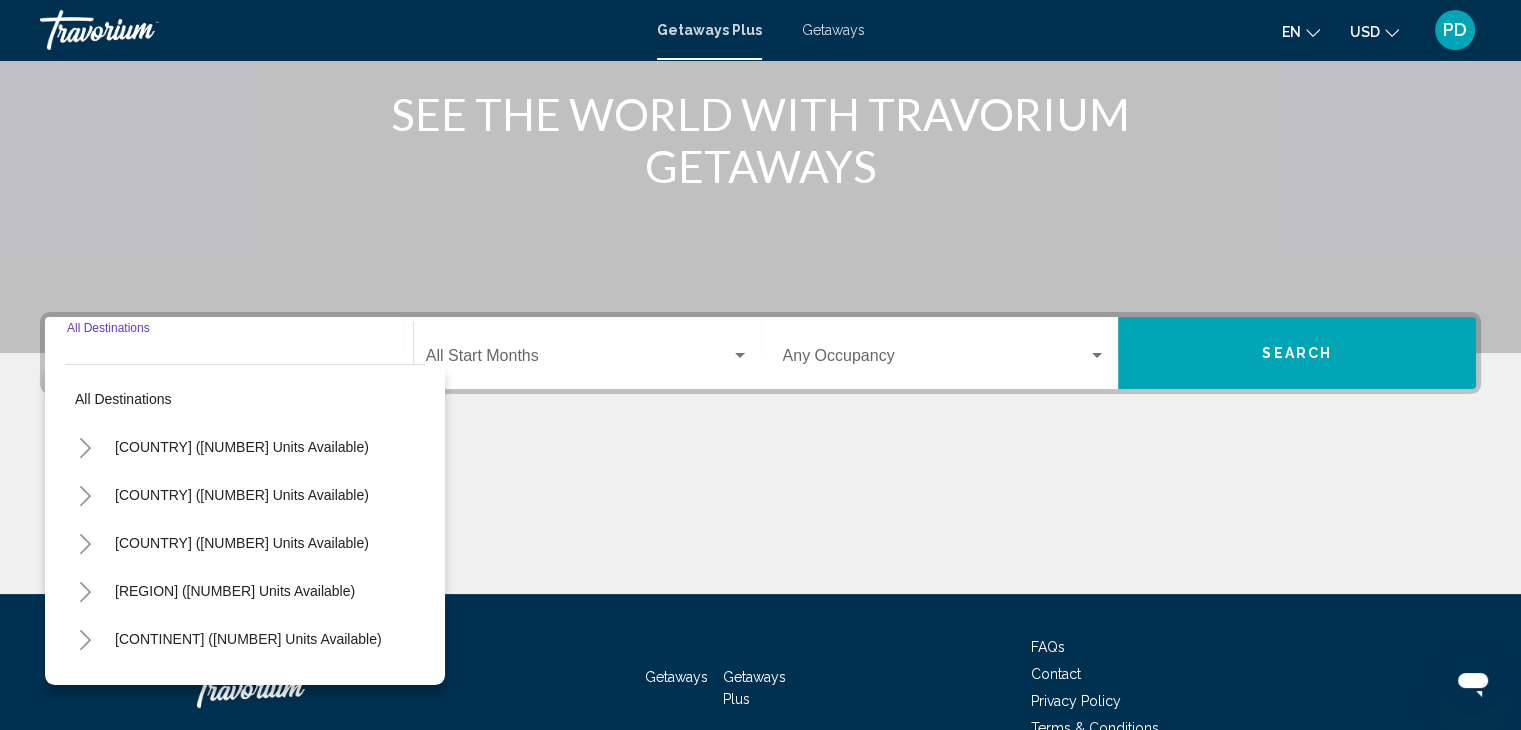 scroll, scrollTop: 356, scrollLeft: 0, axis: vertical 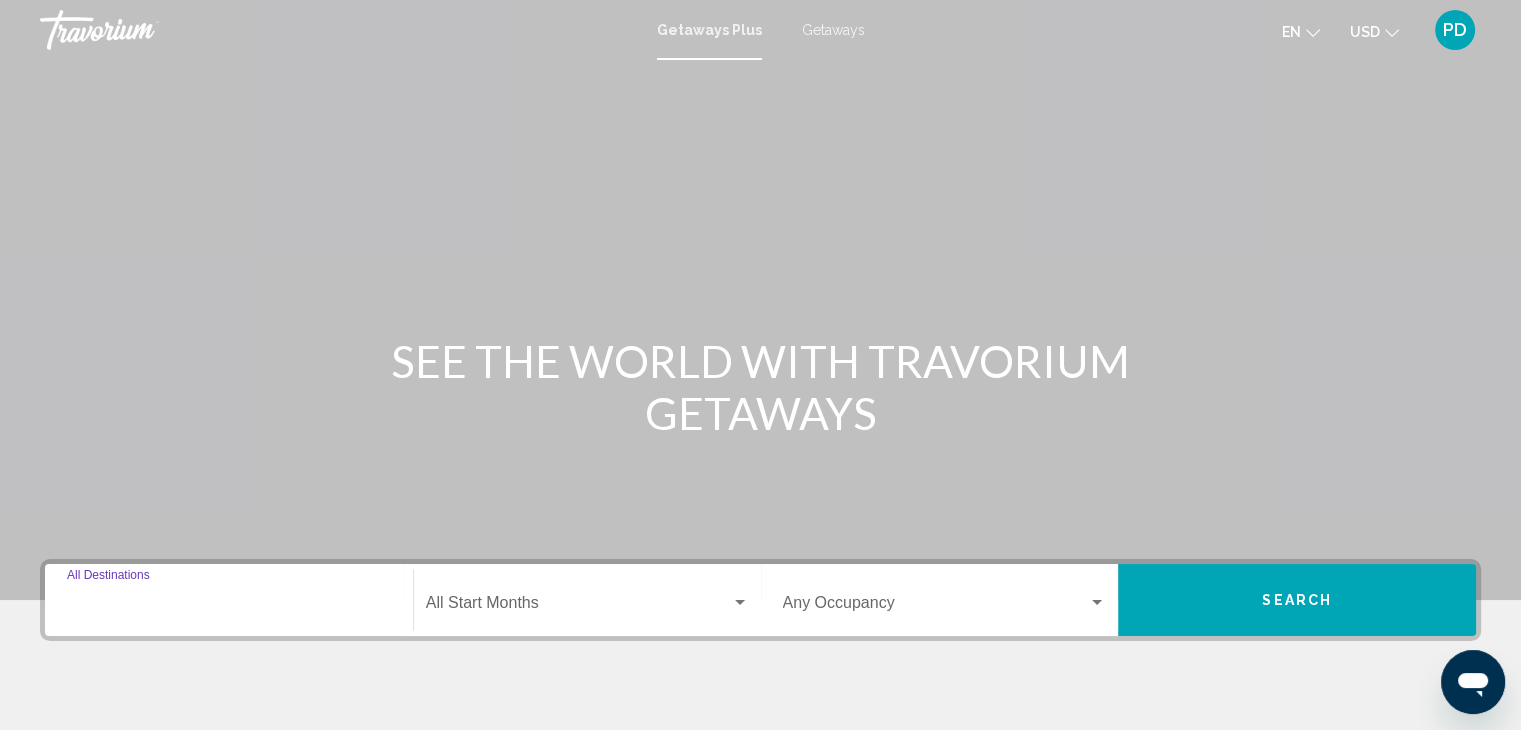 click on "Destination All Destinations" at bounding box center (229, 607) 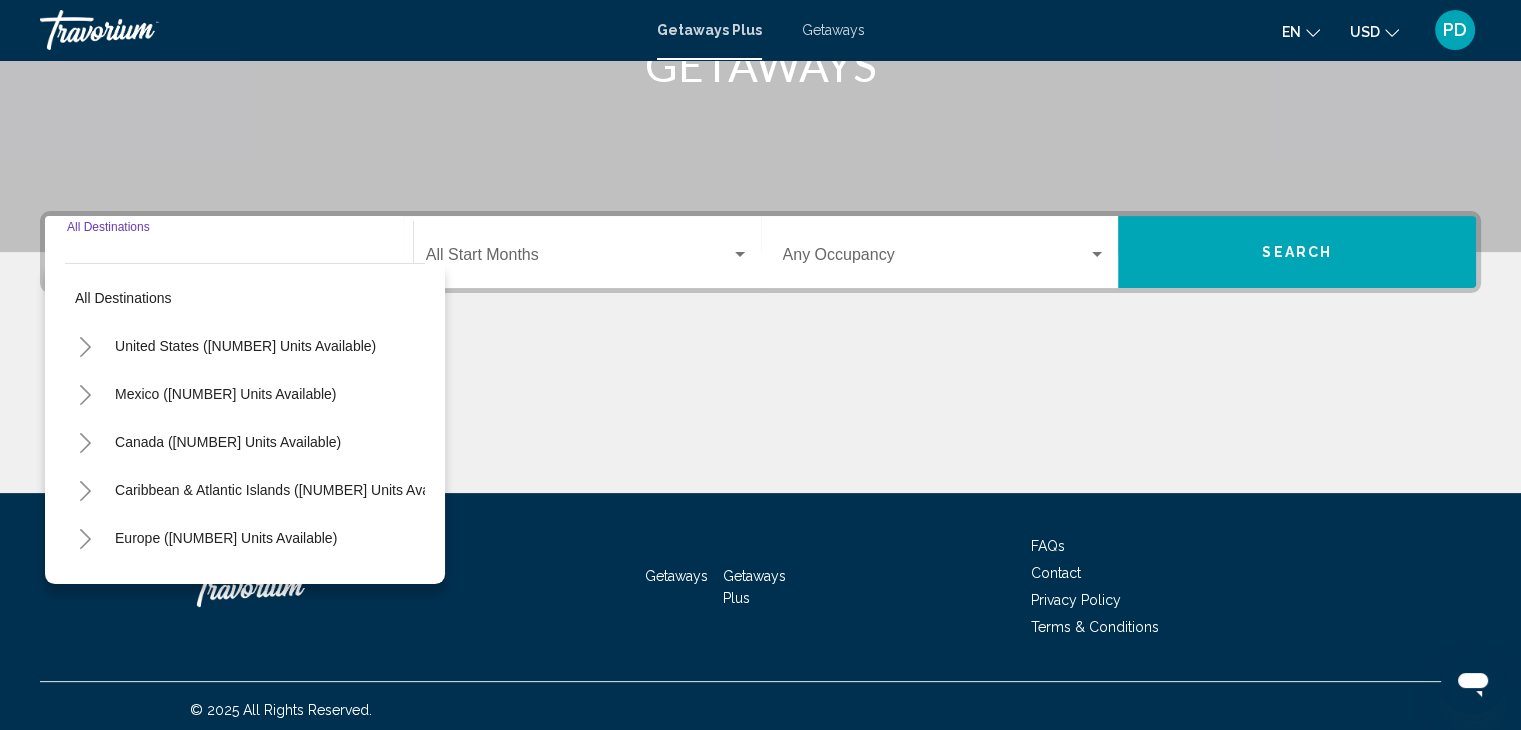 scroll, scrollTop: 356, scrollLeft: 0, axis: vertical 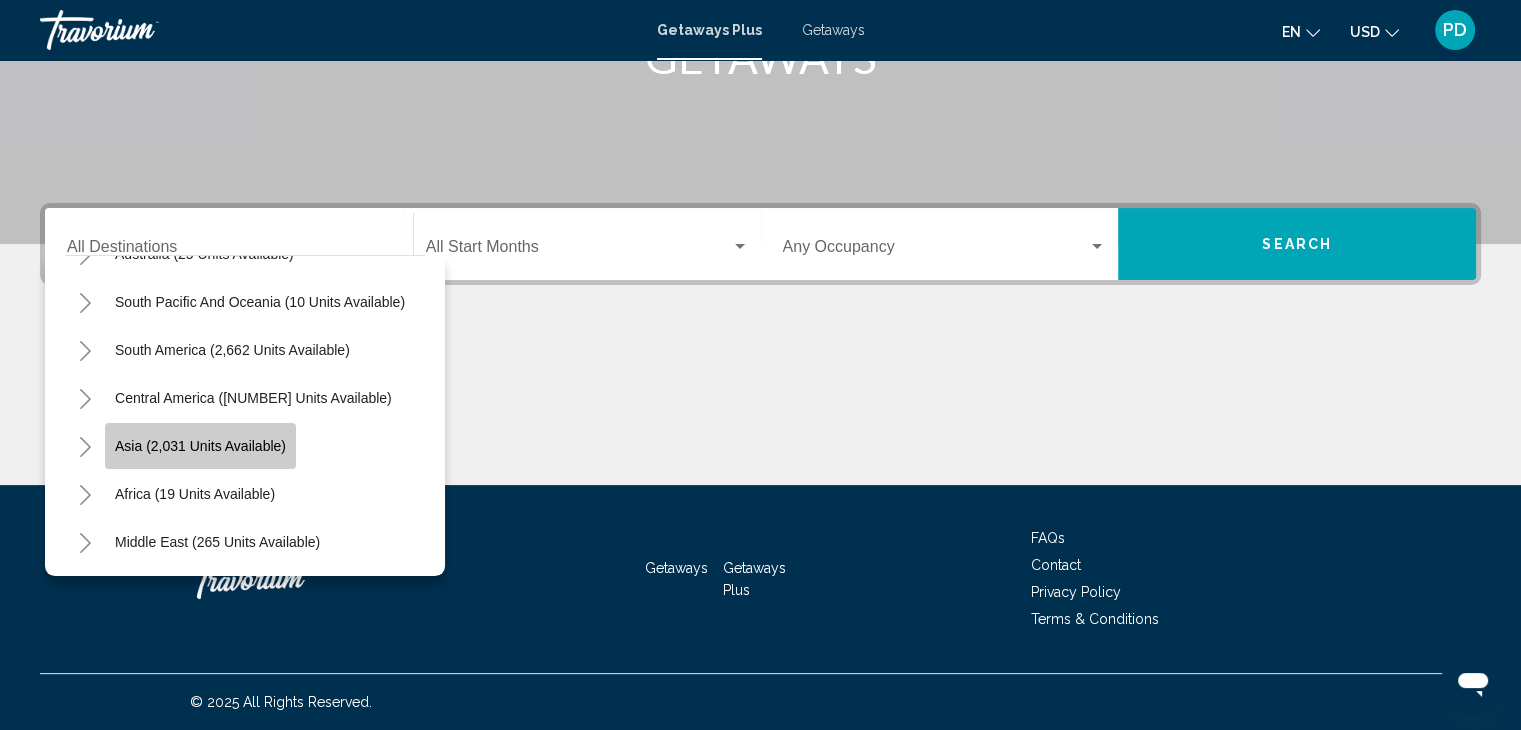 click on "Asia (2,031 units available)" 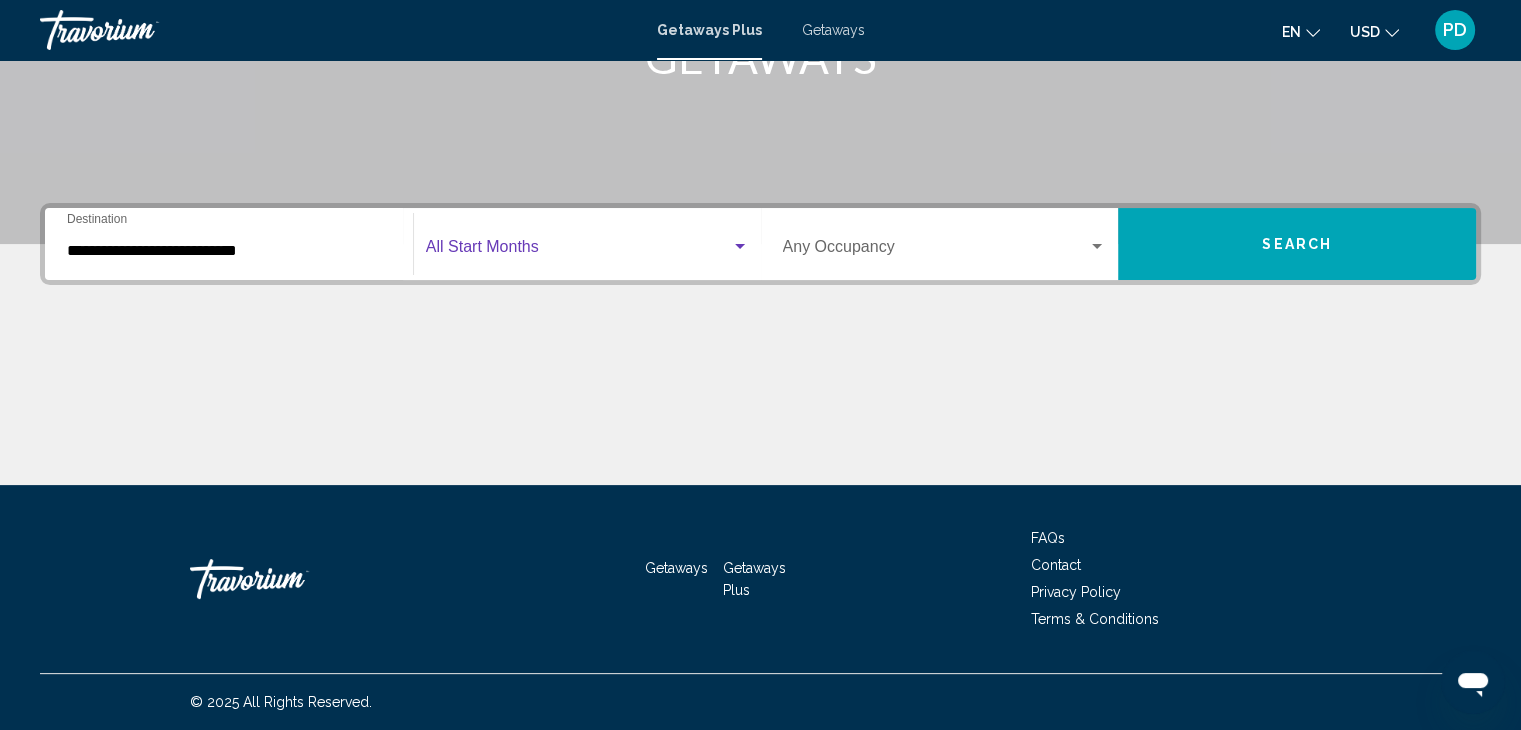 click at bounding box center [578, 251] 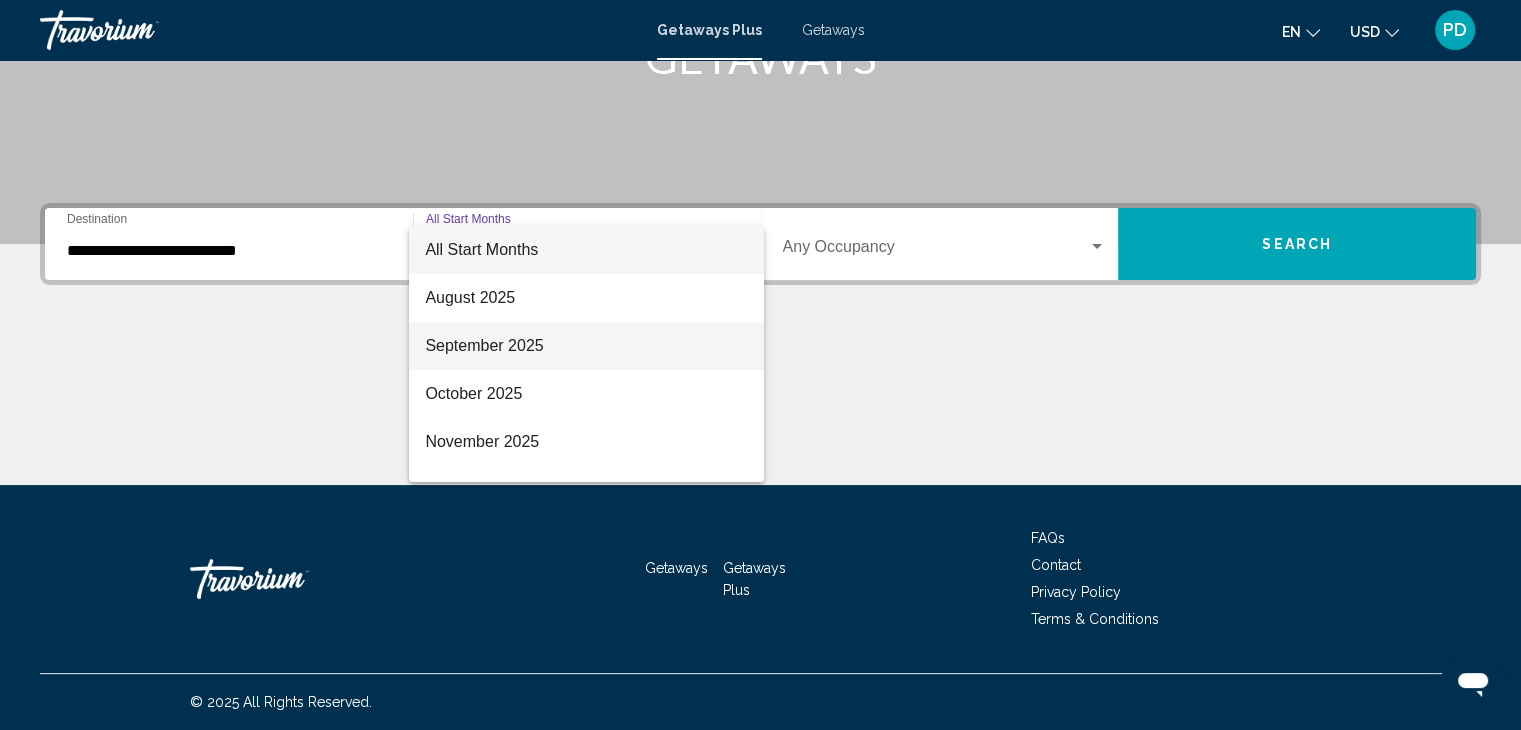 click on "September 2025" at bounding box center (586, 346) 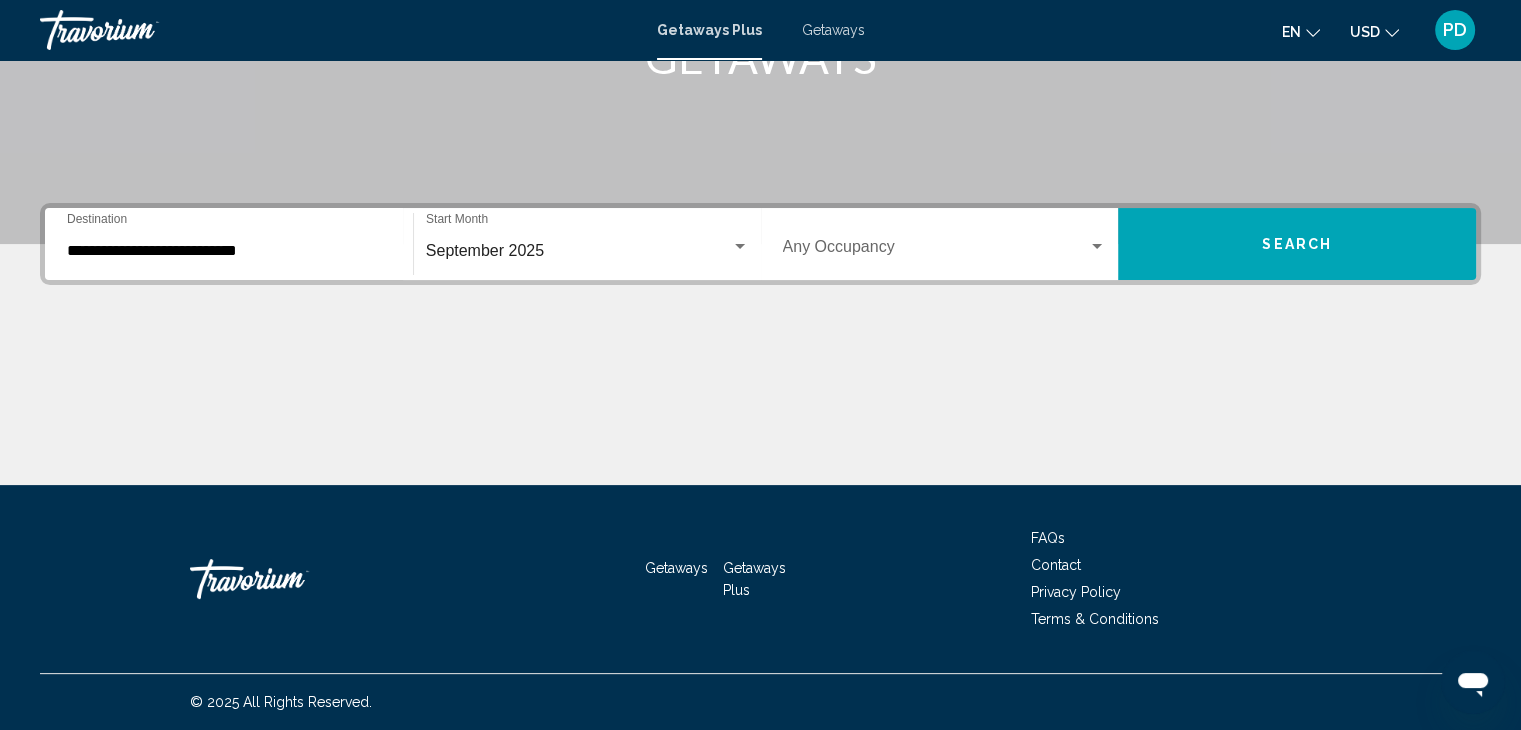 click on "Occupancy Any Occupancy" at bounding box center (945, 244) 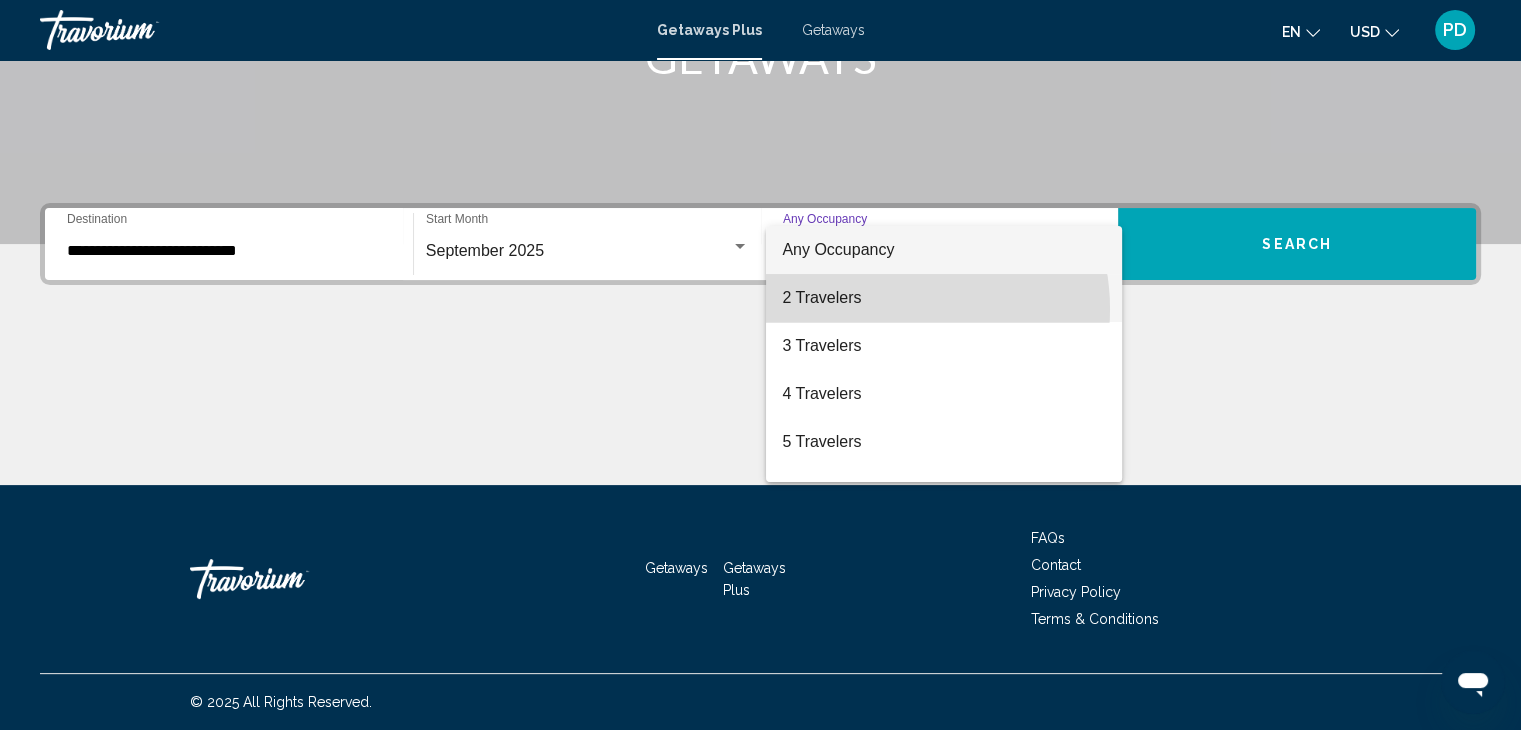 click on "2 Travelers" at bounding box center (944, 298) 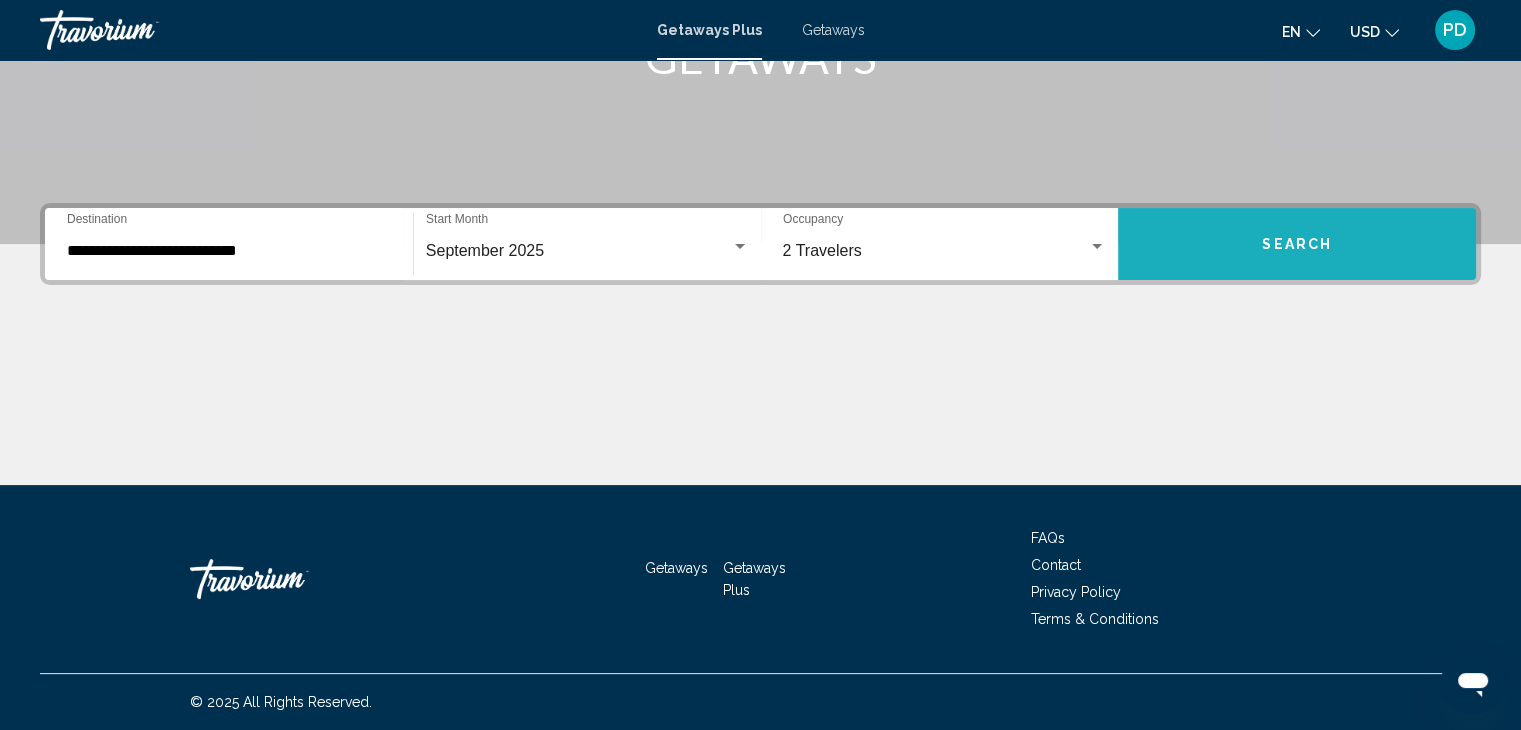 click on "Search" at bounding box center [1297, 244] 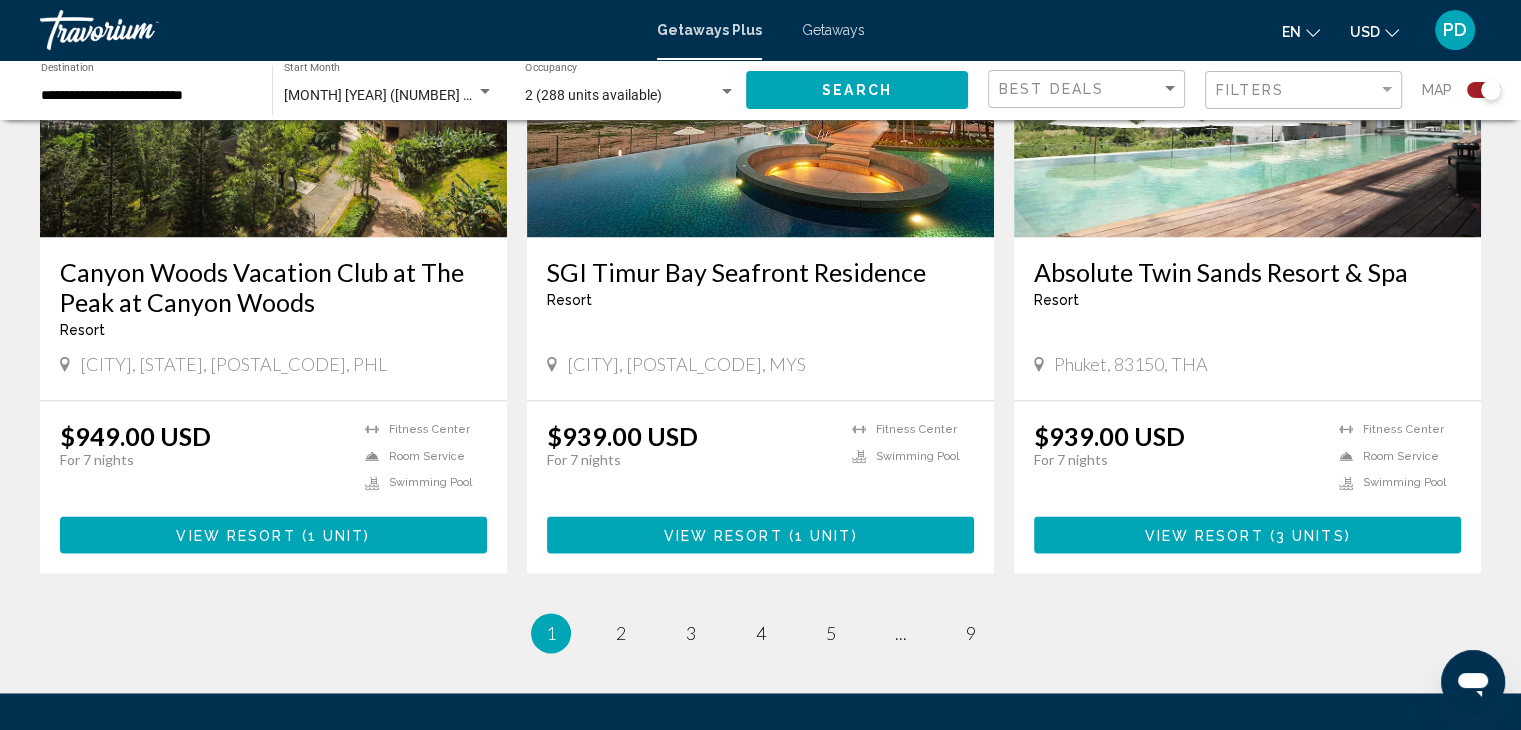 scroll, scrollTop: 2972, scrollLeft: 0, axis: vertical 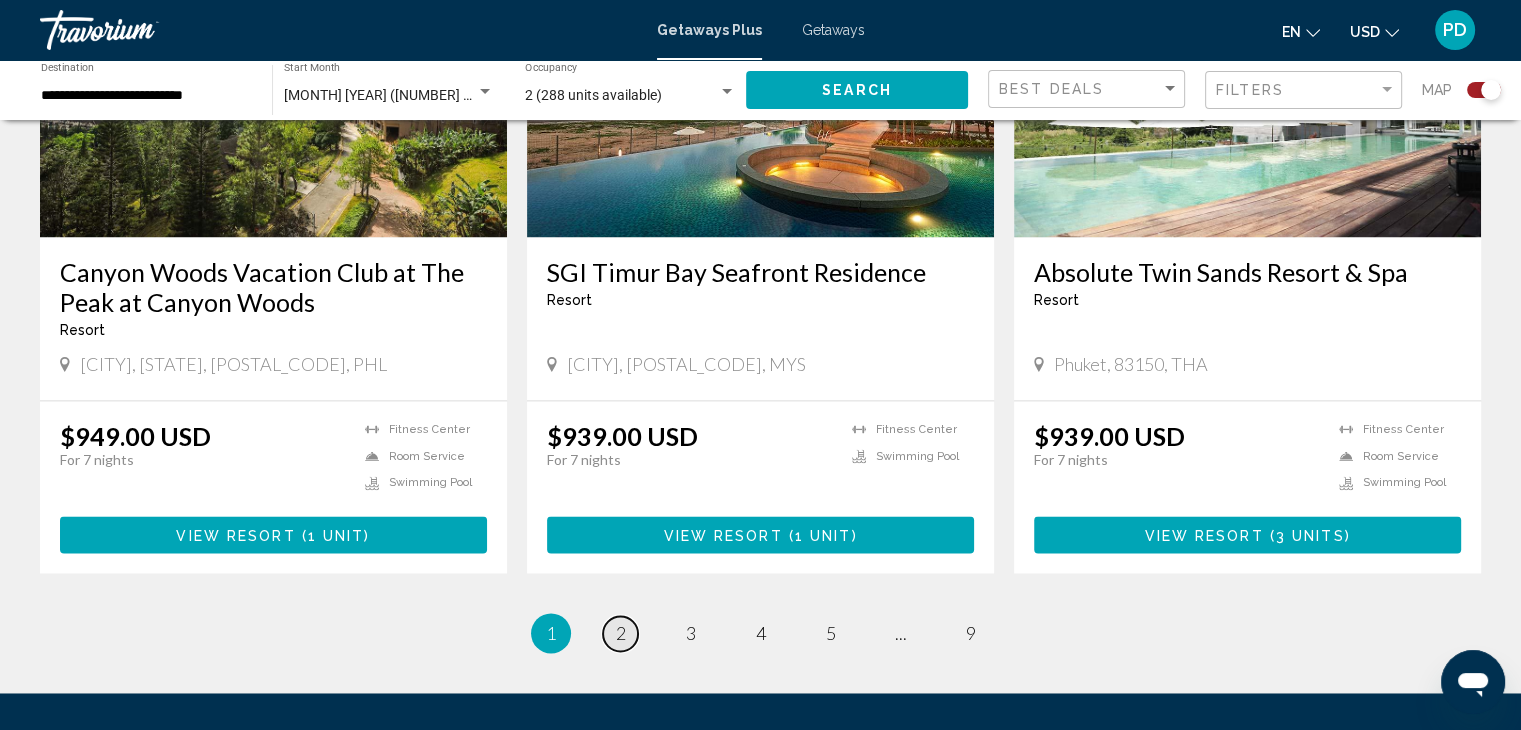 click on "2" at bounding box center [621, 633] 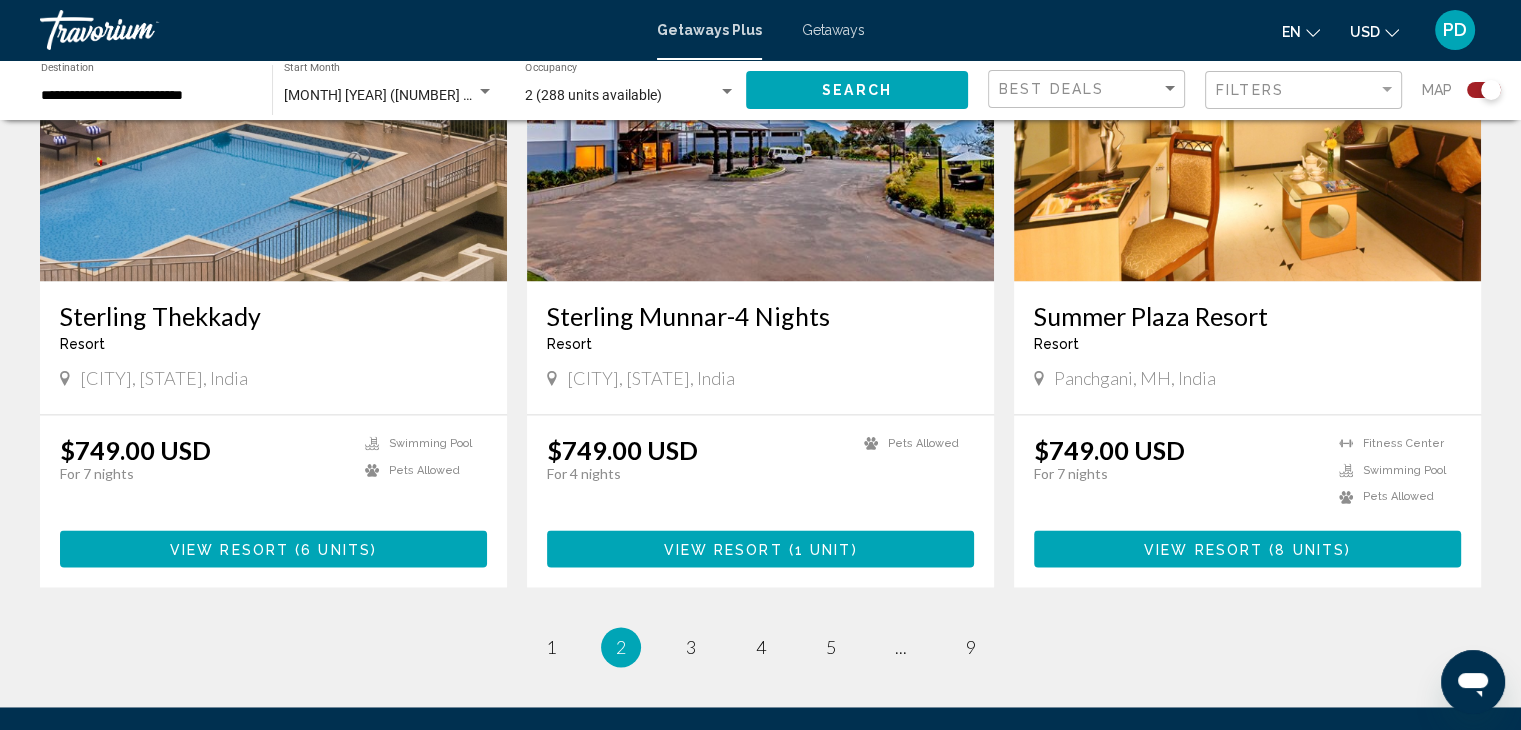 scroll, scrollTop: 2869, scrollLeft: 0, axis: vertical 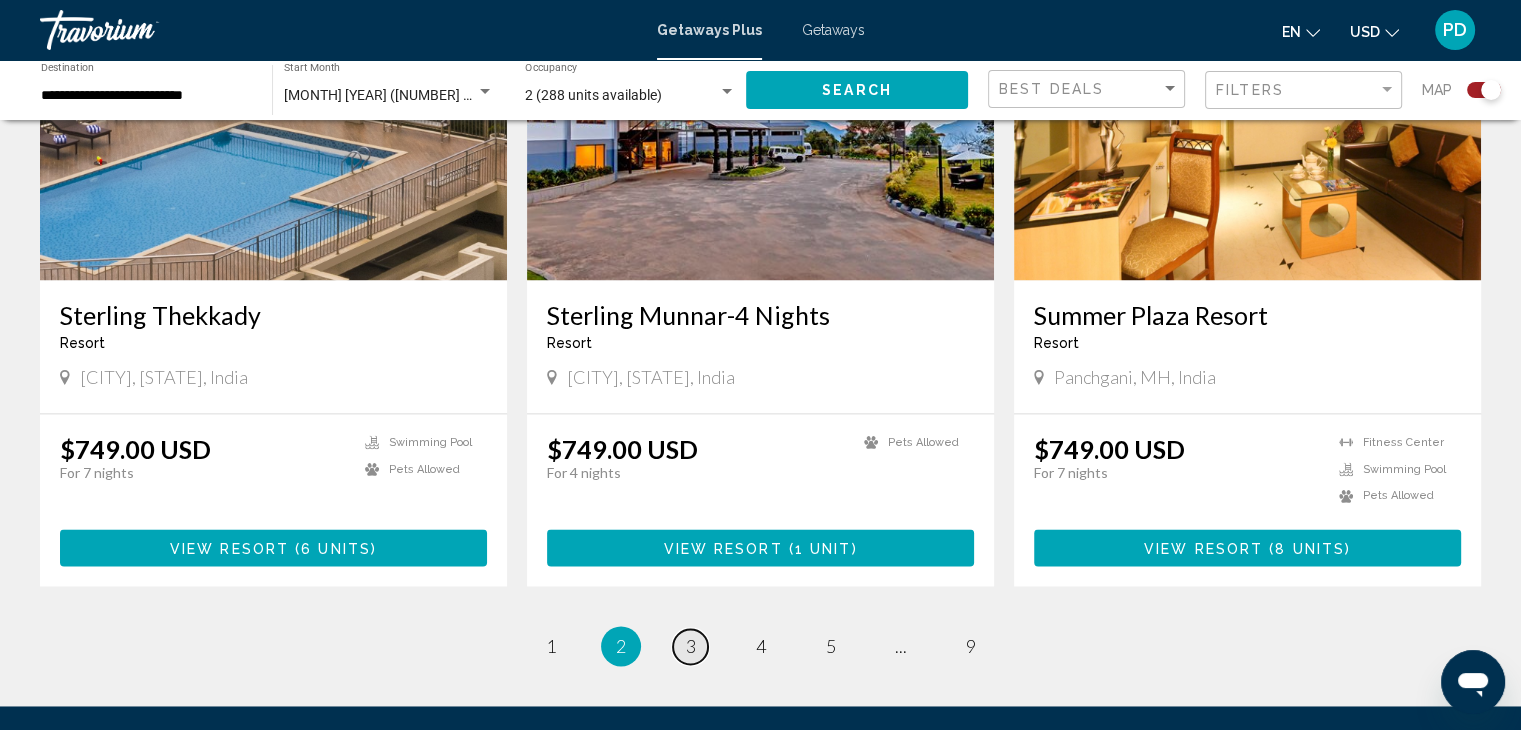 click on "3" at bounding box center (691, 646) 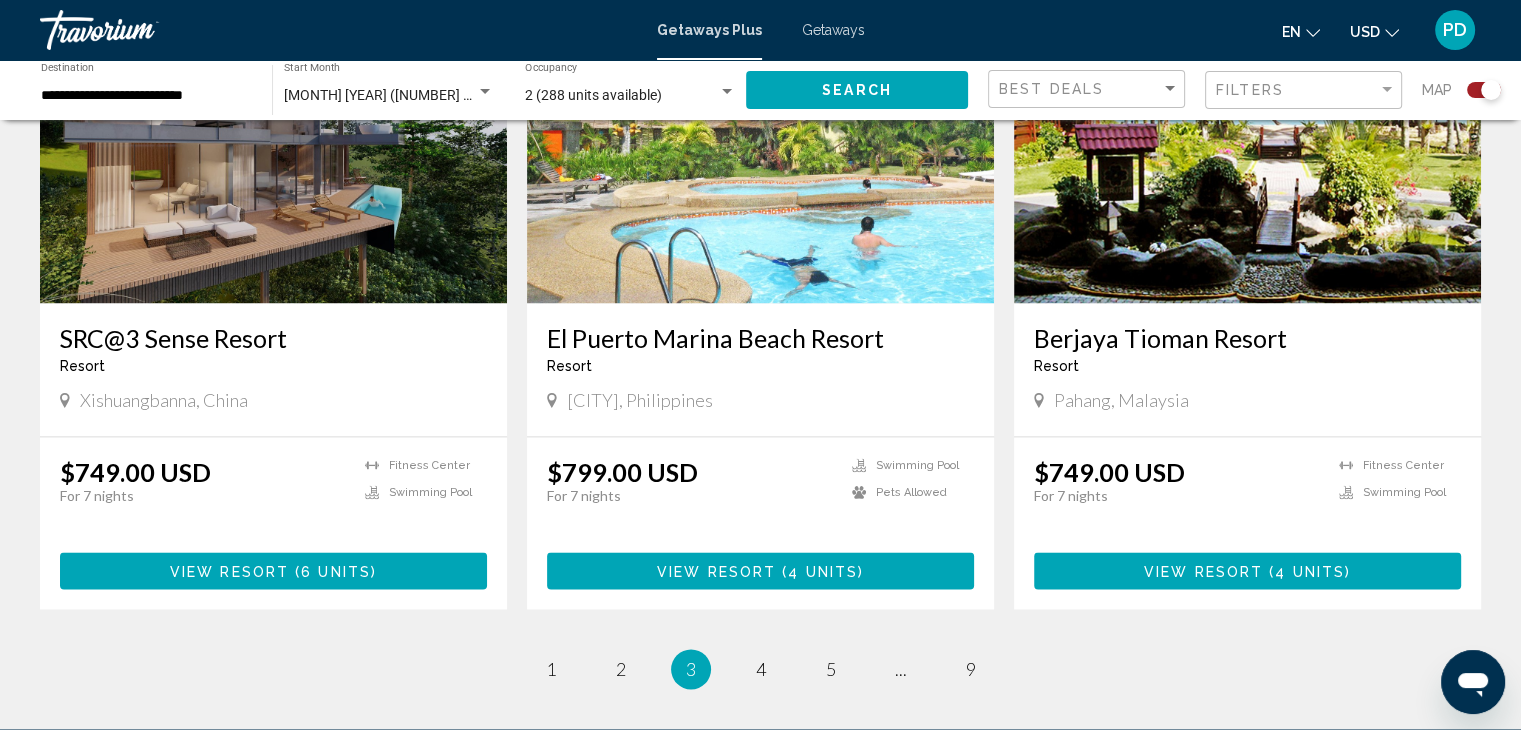 scroll, scrollTop: 2880, scrollLeft: 0, axis: vertical 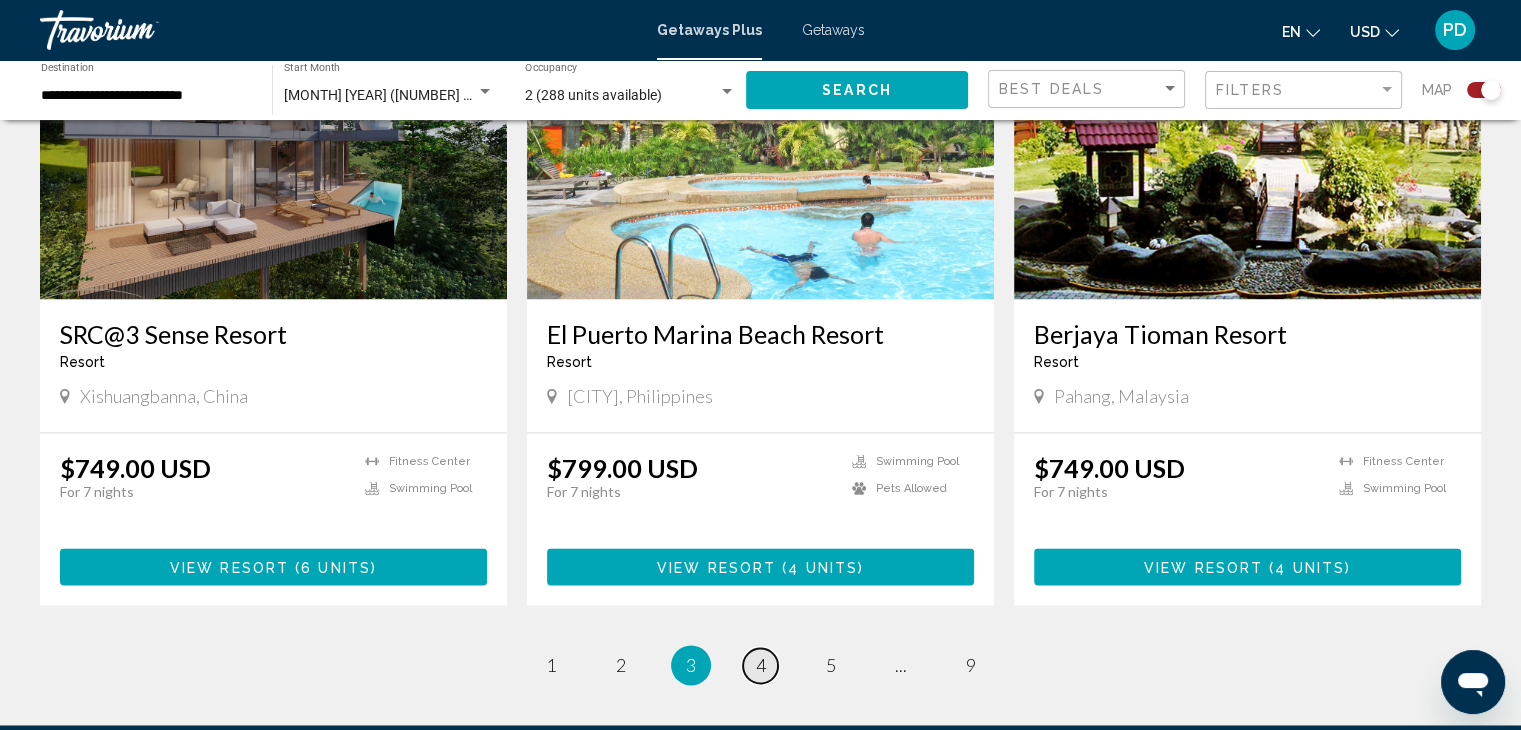 click on "4" at bounding box center [761, 665] 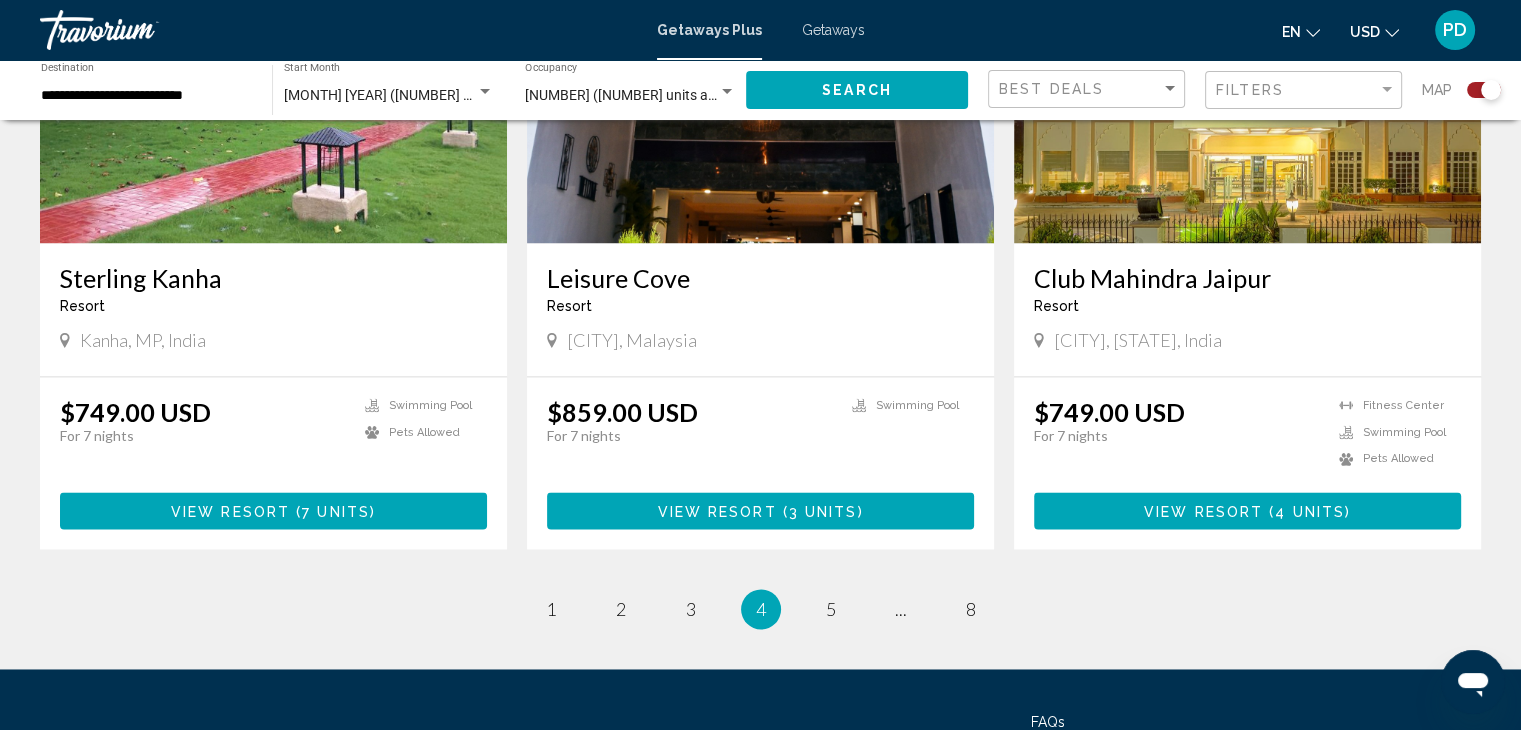 scroll, scrollTop: 2936, scrollLeft: 0, axis: vertical 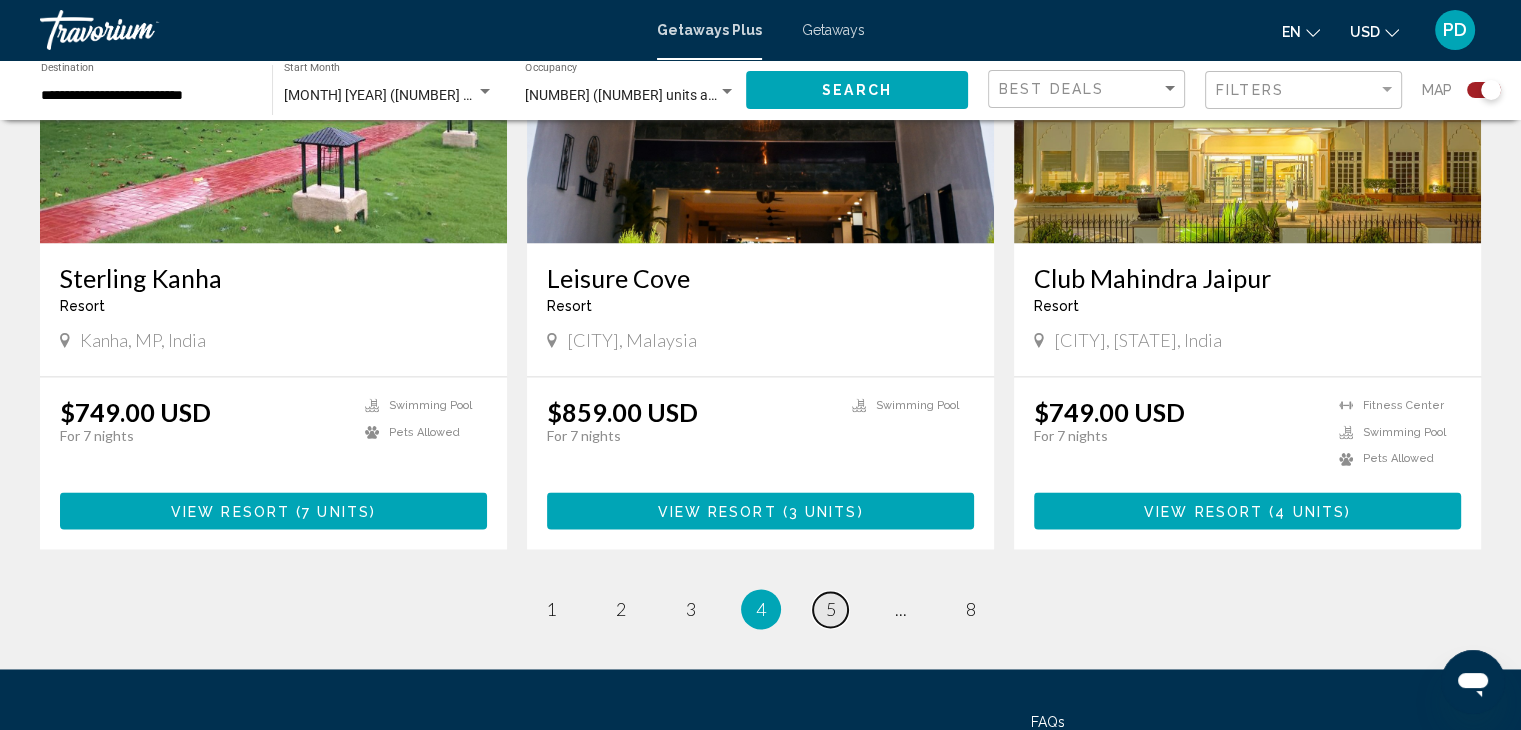 click on "page  5" at bounding box center [830, 609] 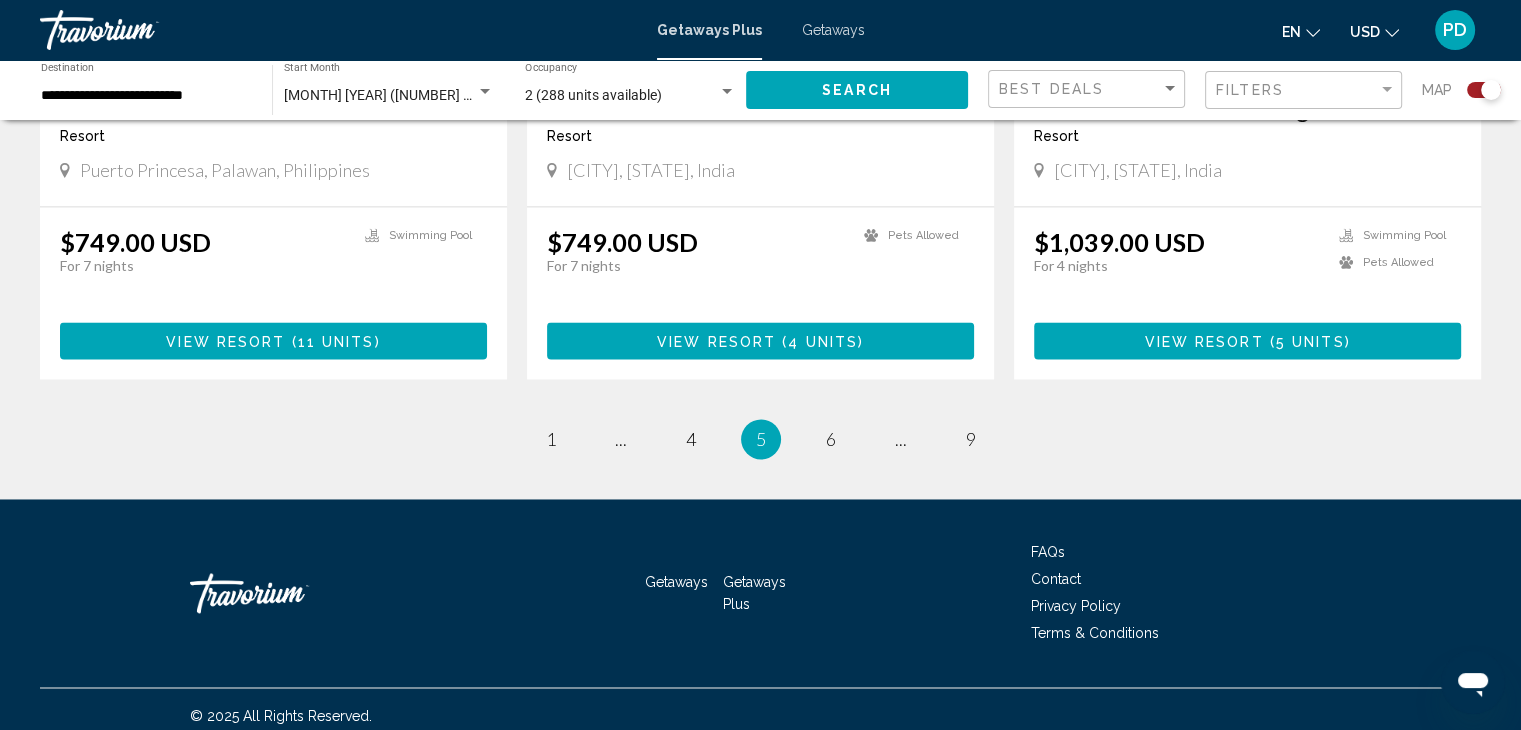 scroll, scrollTop: 3087, scrollLeft: 0, axis: vertical 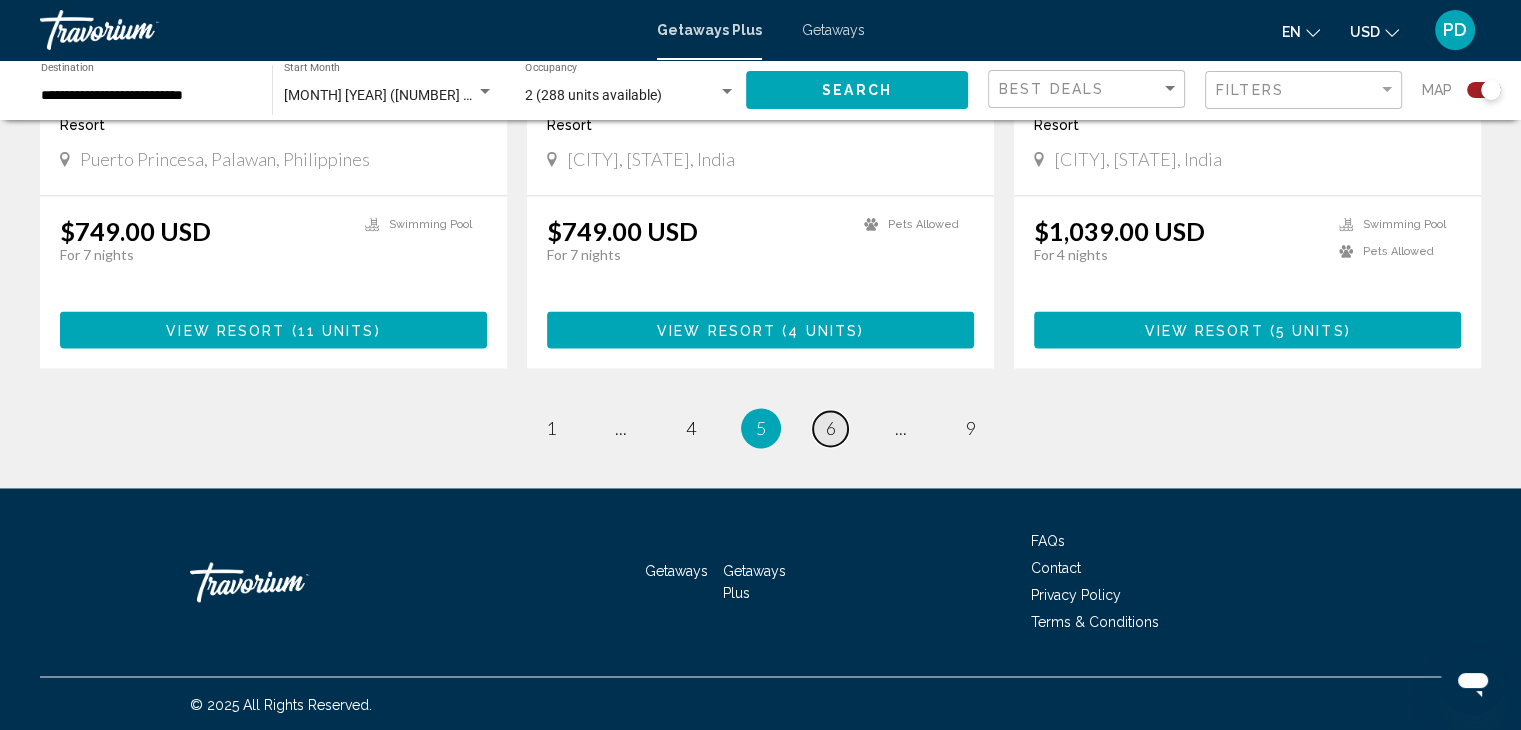 click on "page  6" at bounding box center [830, 428] 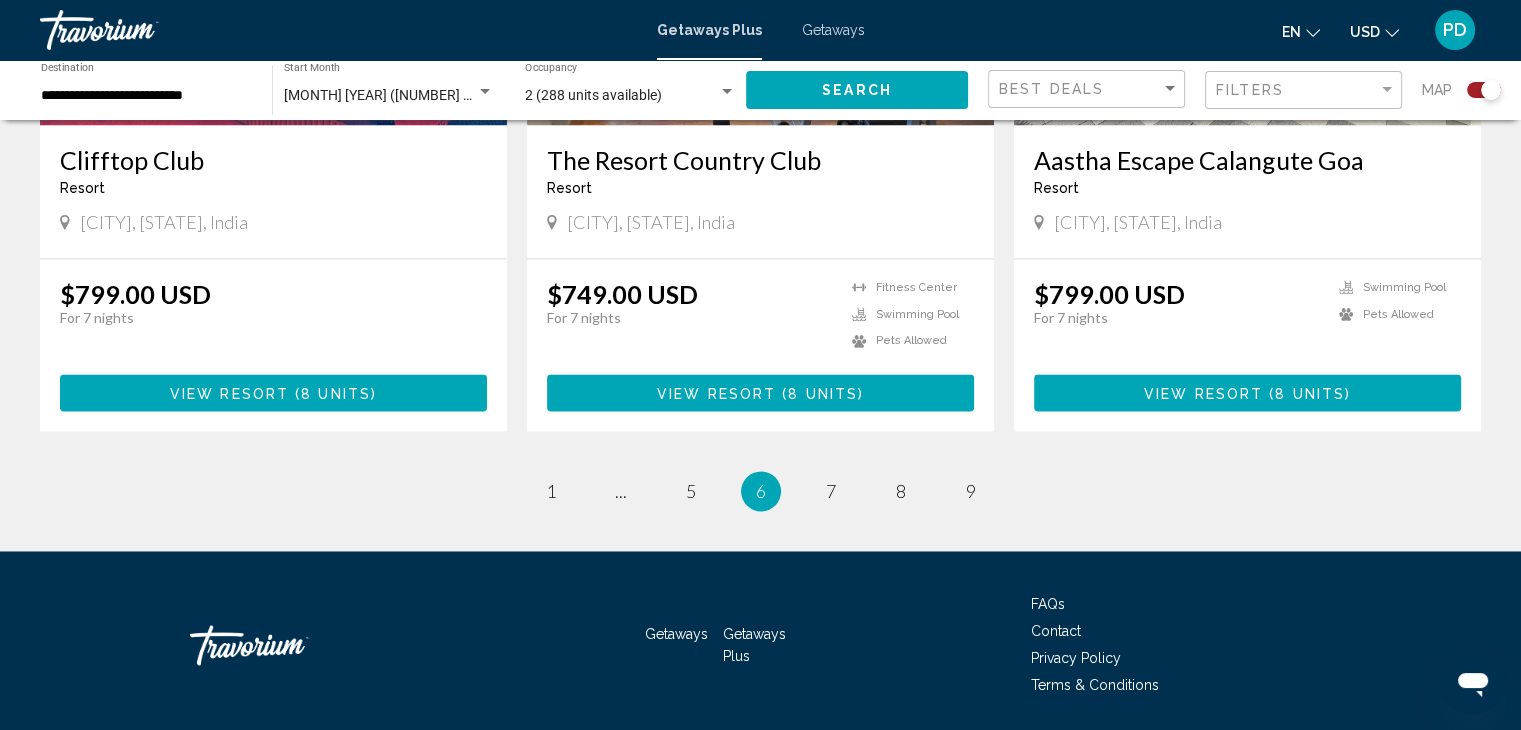 scroll, scrollTop: 3070, scrollLeft: 0, axis: vertical 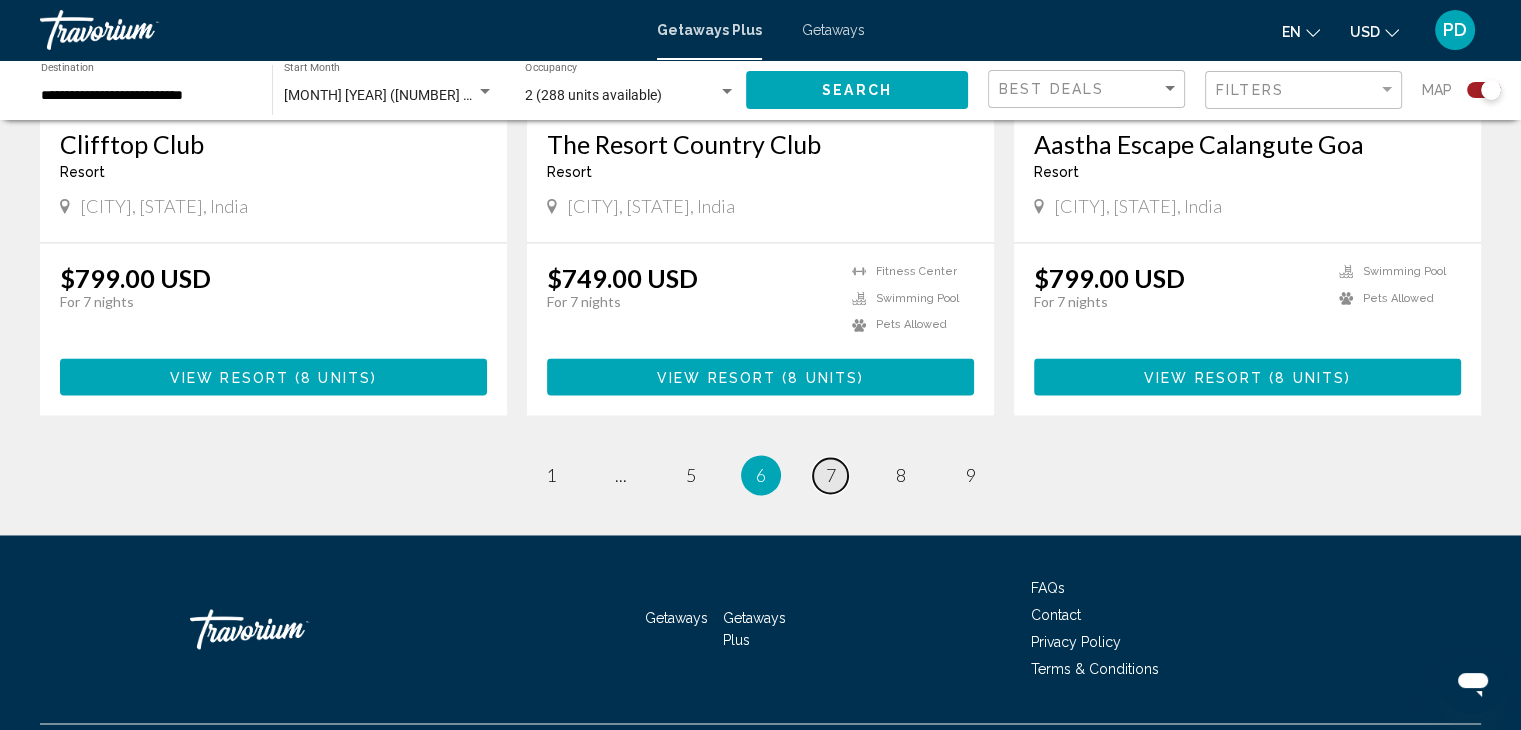 click on "7" at bounding box center (831, 475) 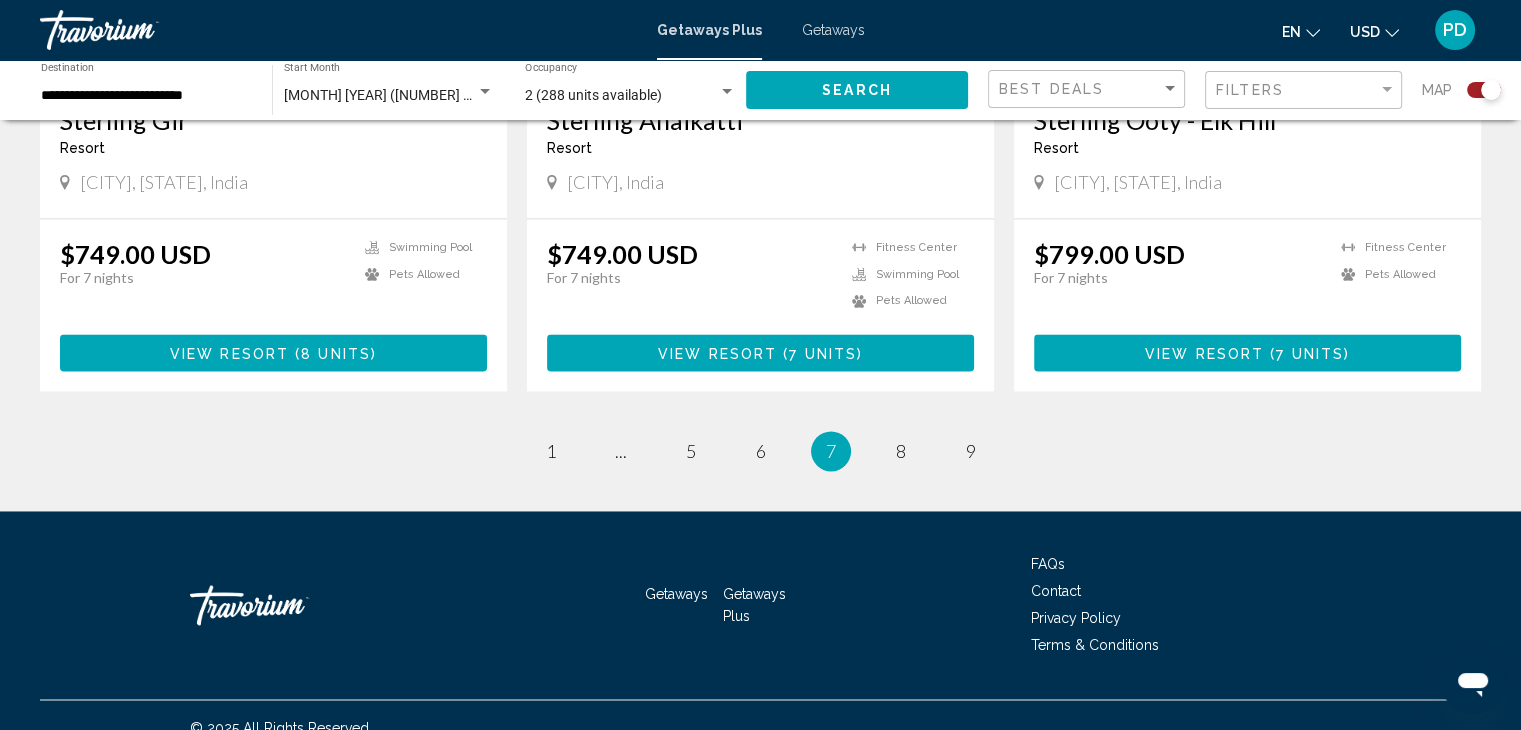 scroll, scrollTop: 3070, scrollLeft: 0, axis: vertical 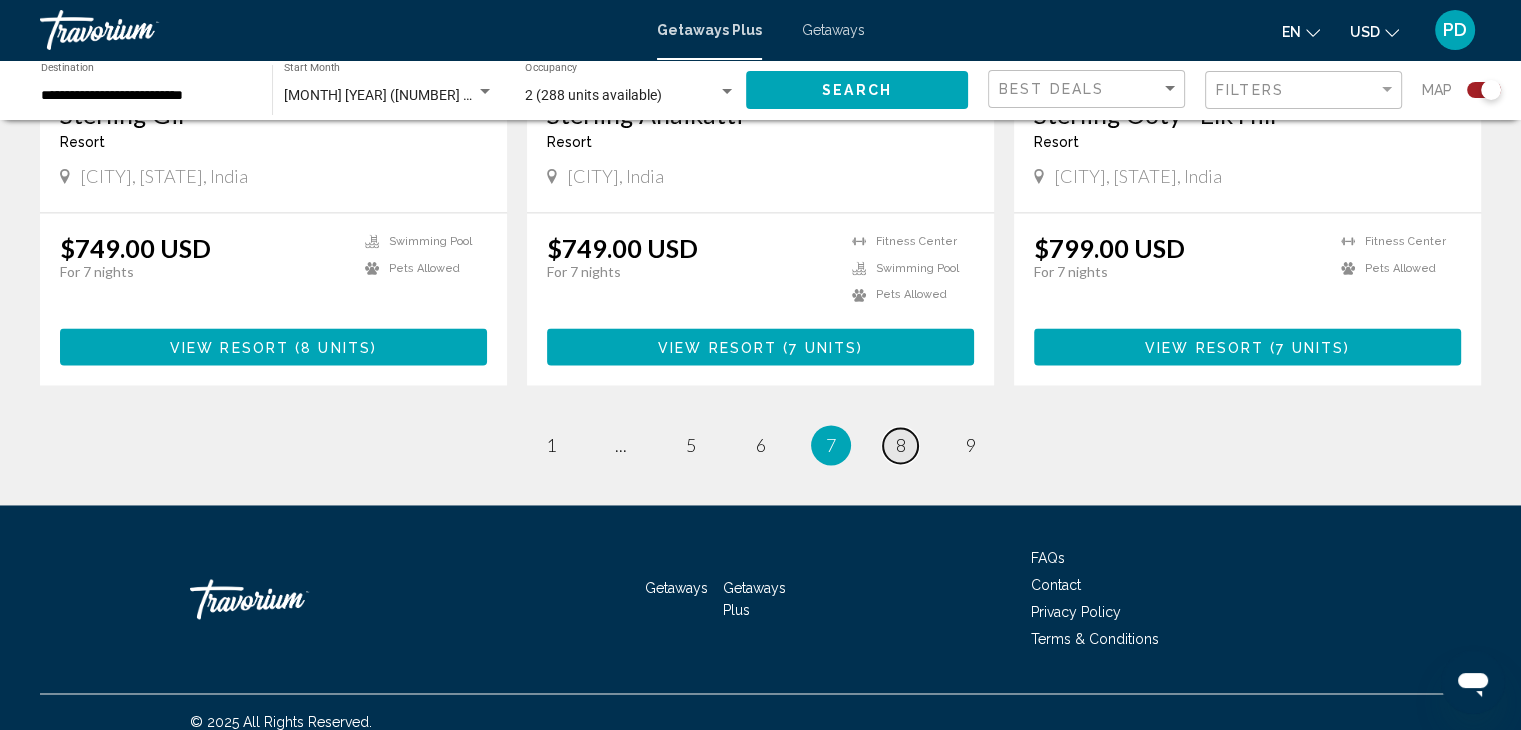 click on "page  8" at bounding box center [900, 445] 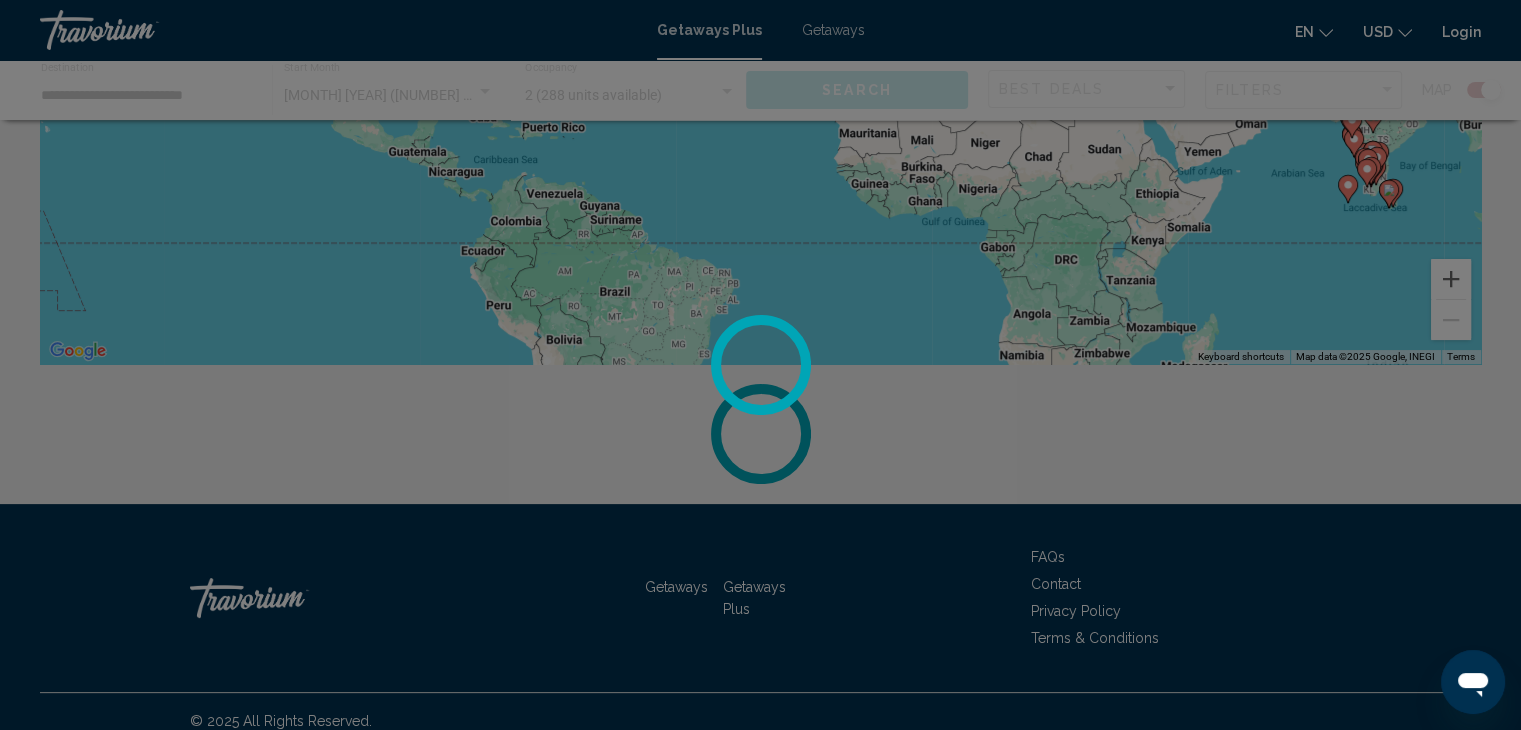 scroll, scrollTop: 395, scrollLeft: 0, axis: vertical 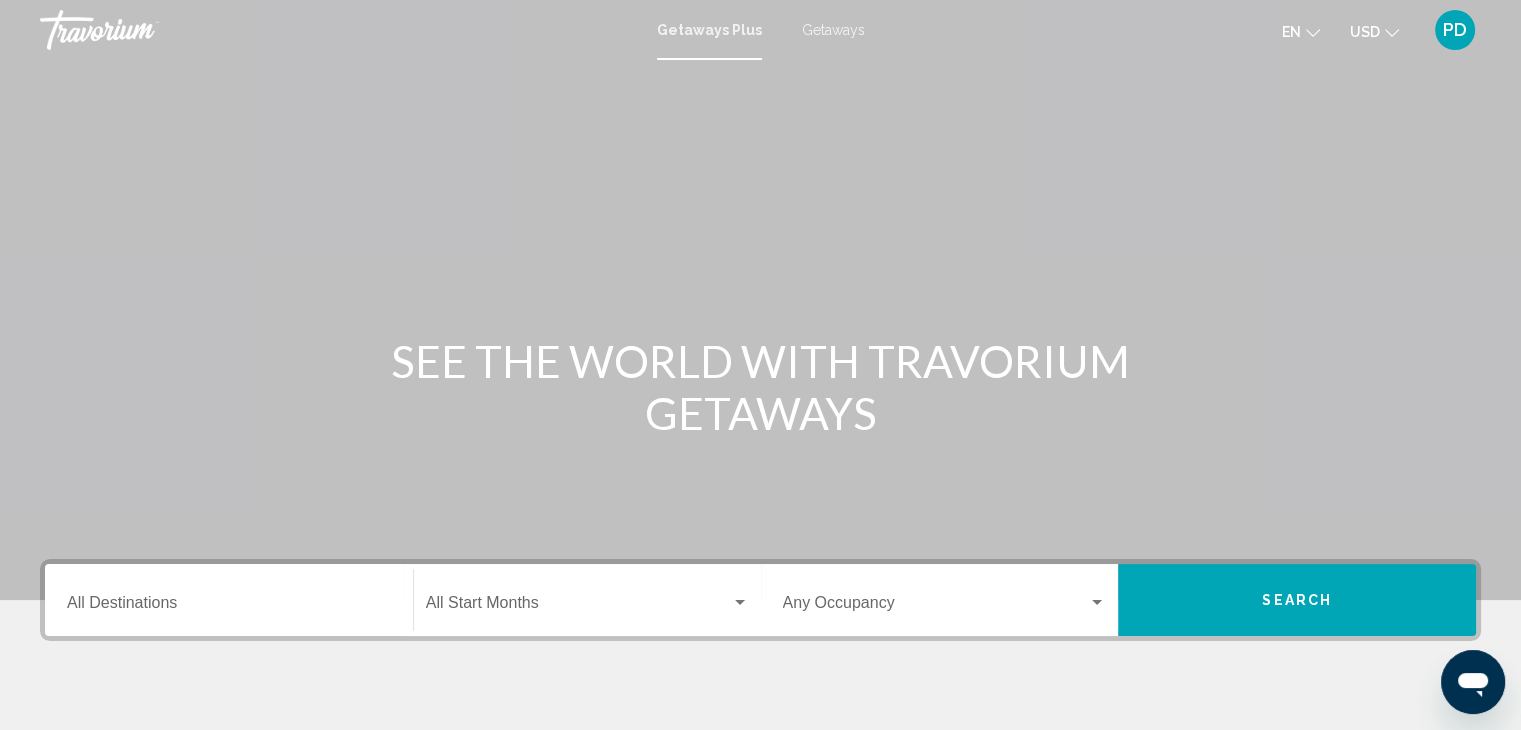 click on "Destination All Destinations" at bounding box center [229, 600] 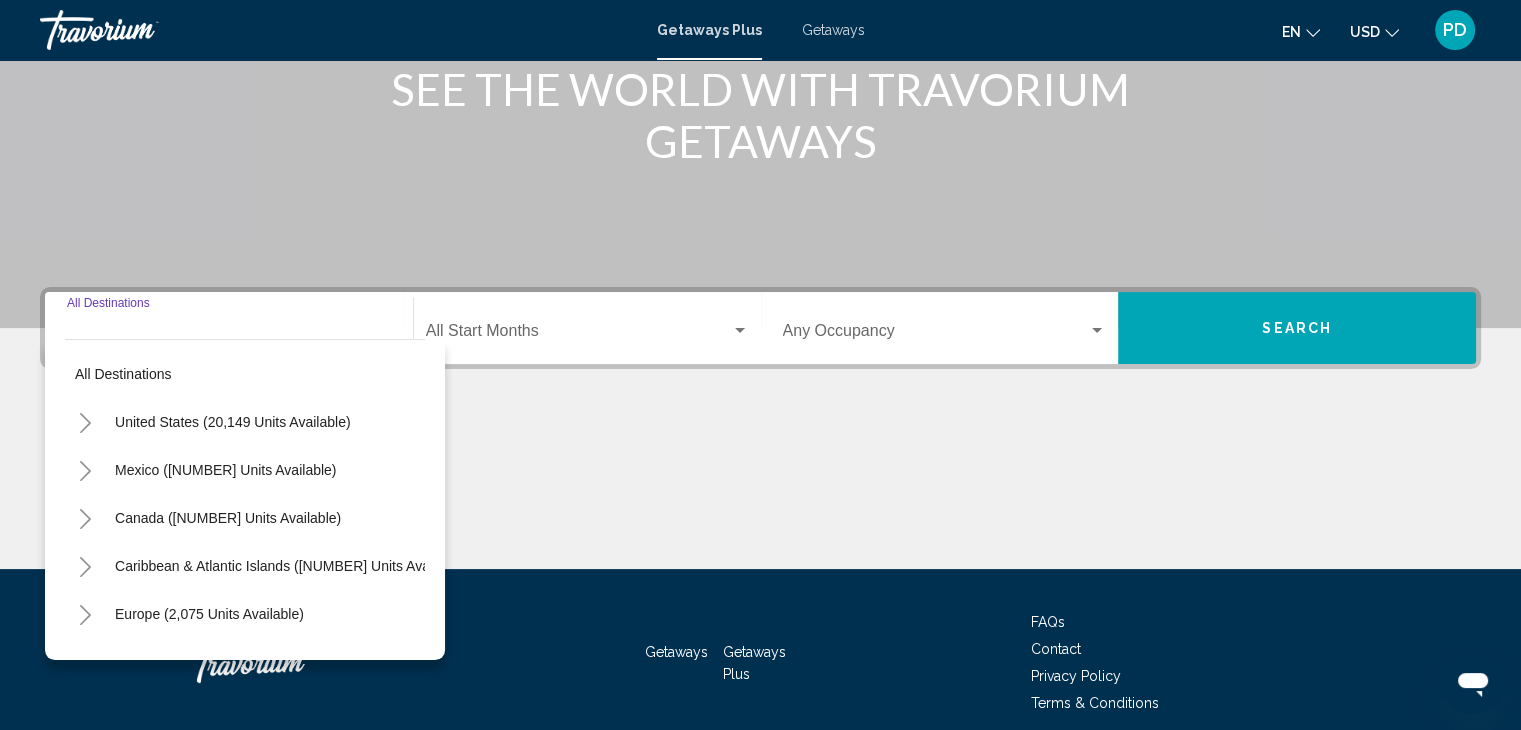 scroll, scrollTop: 356, scrollLeft: 0, axis: vertical 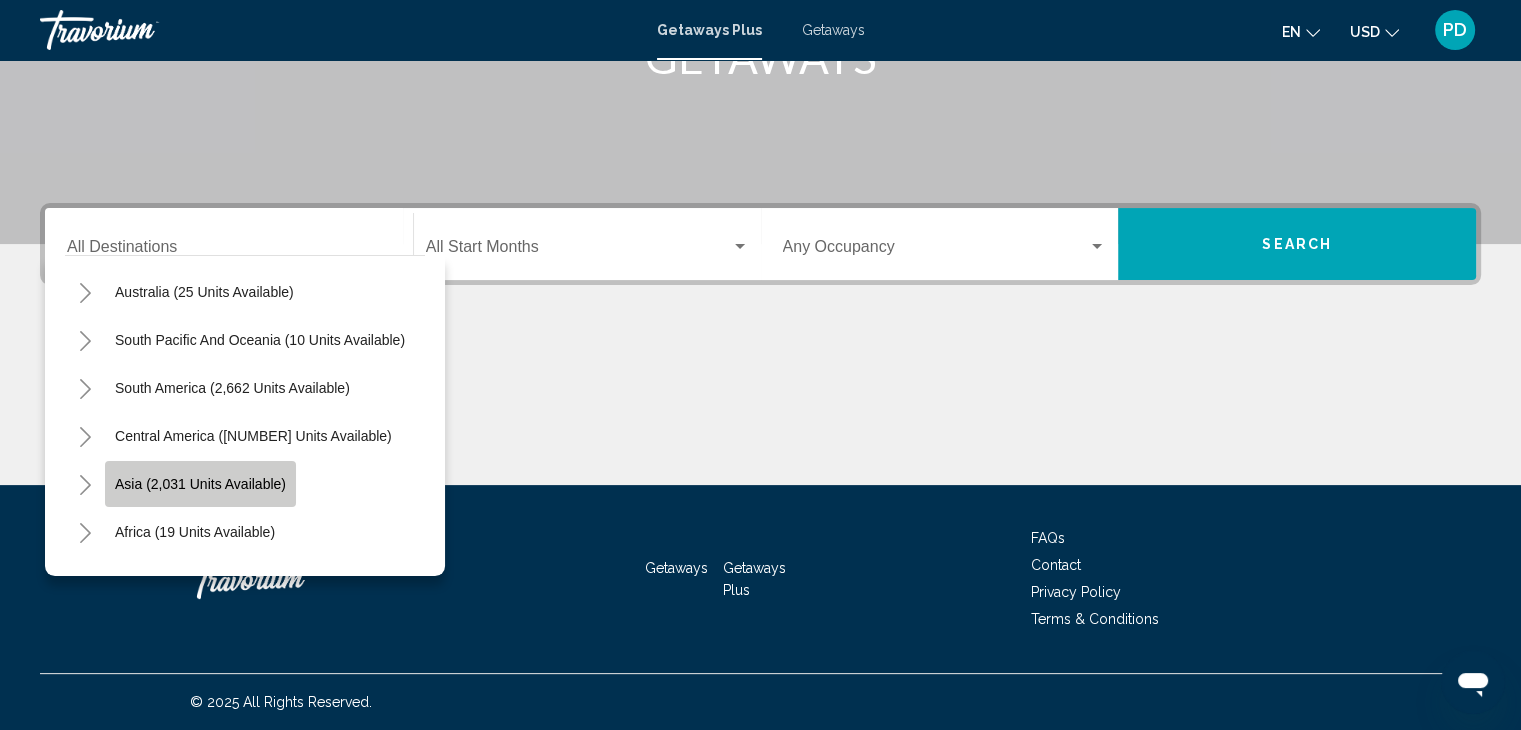 click on "Asia (2,031 units available)" 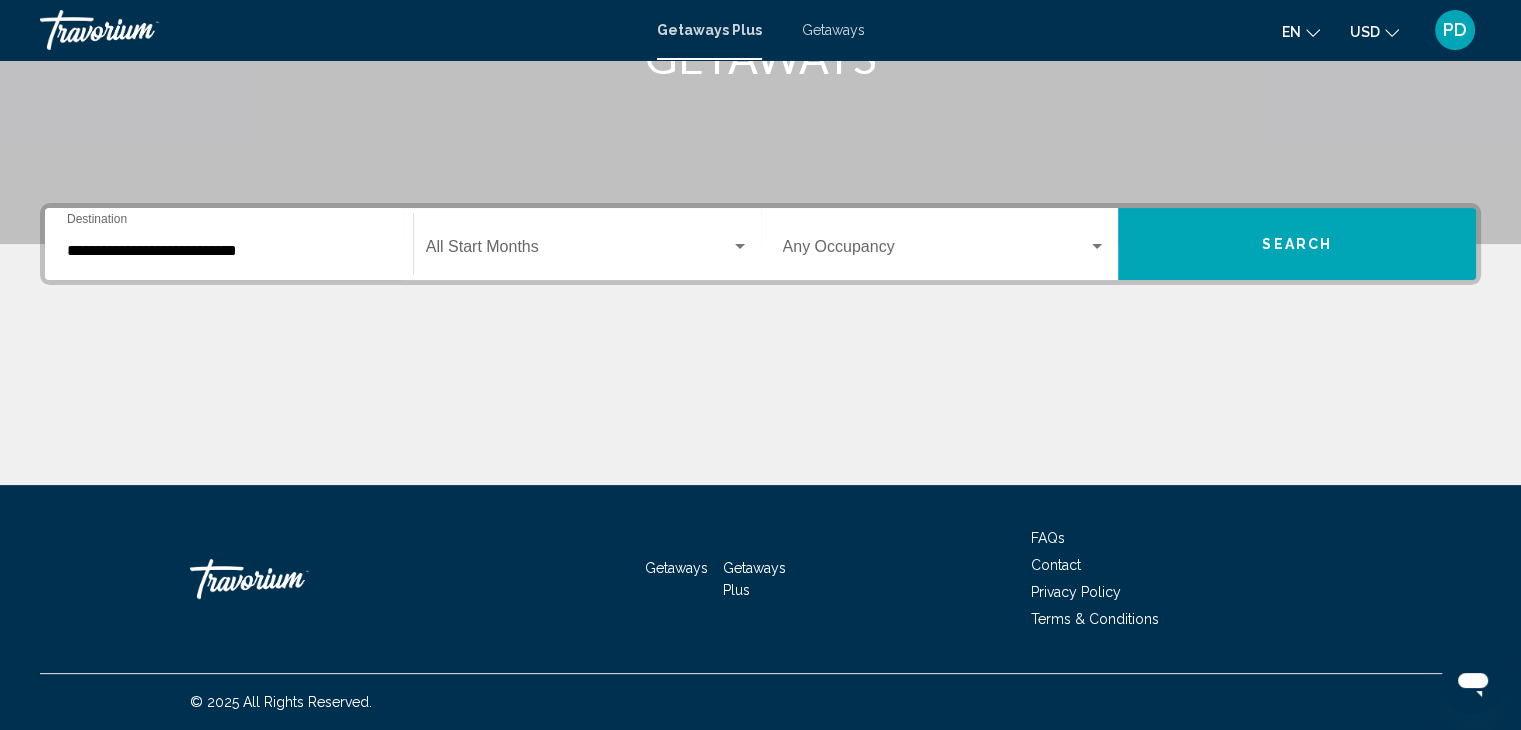 click on "Start Month All Start Months" 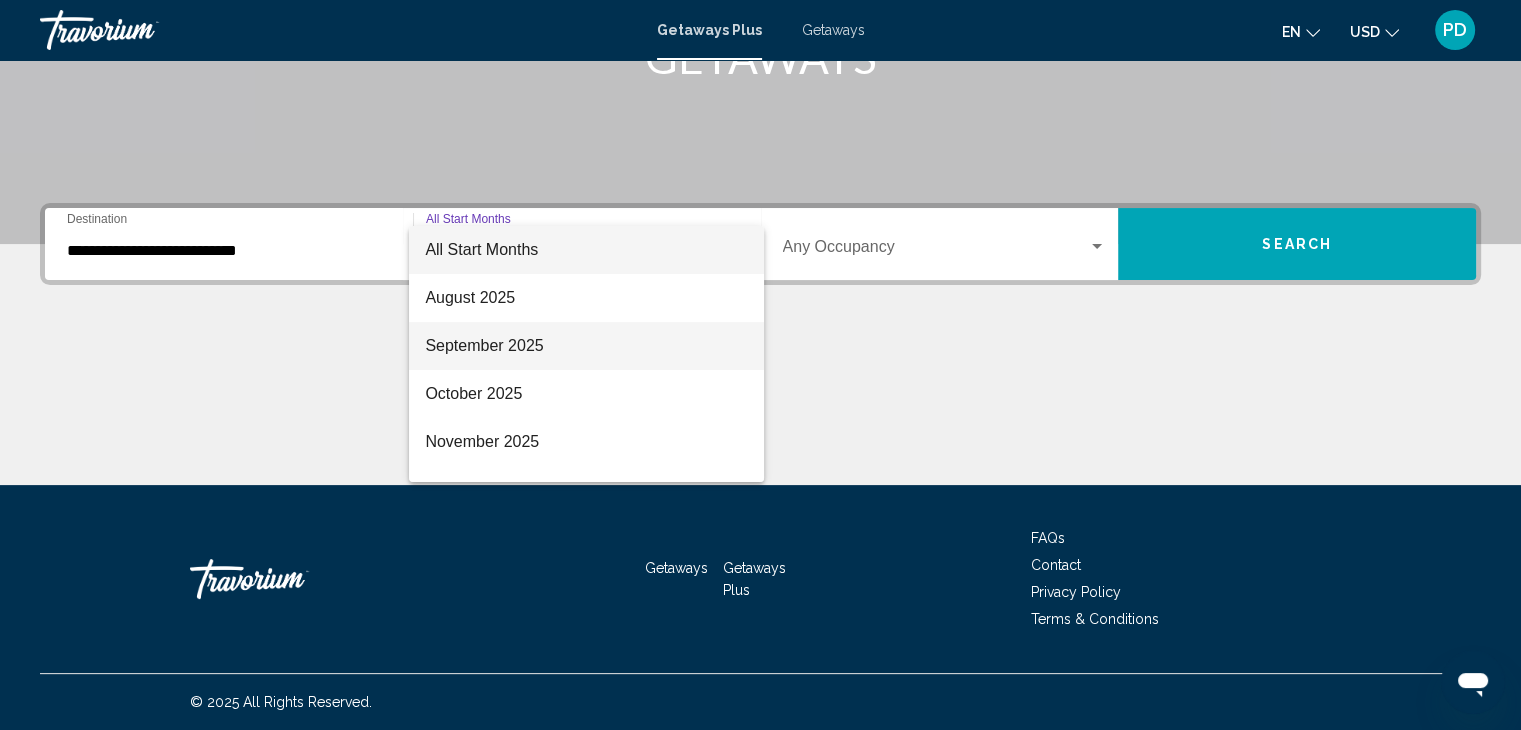 click on "September 2025" at bounding box center (586, 346) 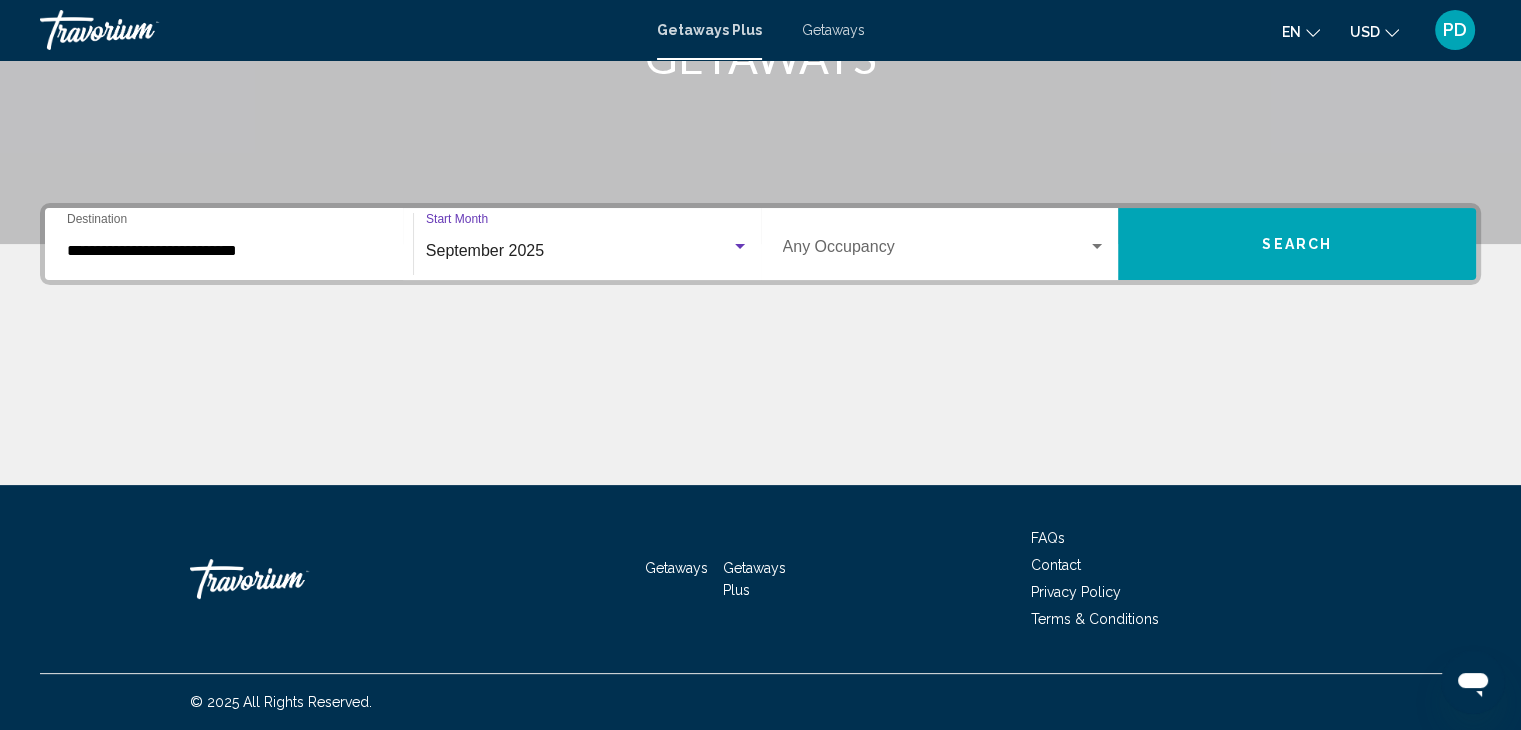 click at bounding box center (936, 251) 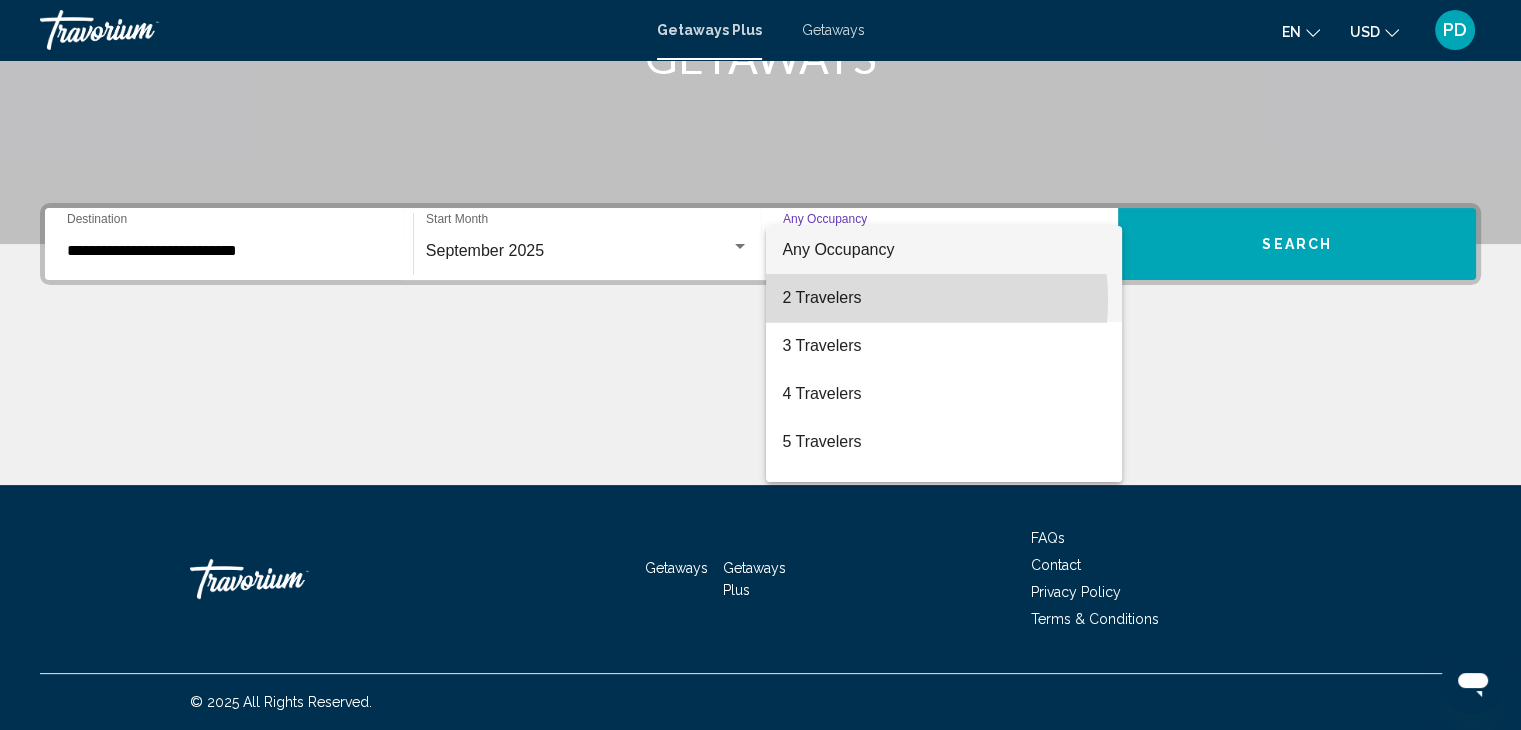 click on "2 Travelers" at bounding box center [944, 298] 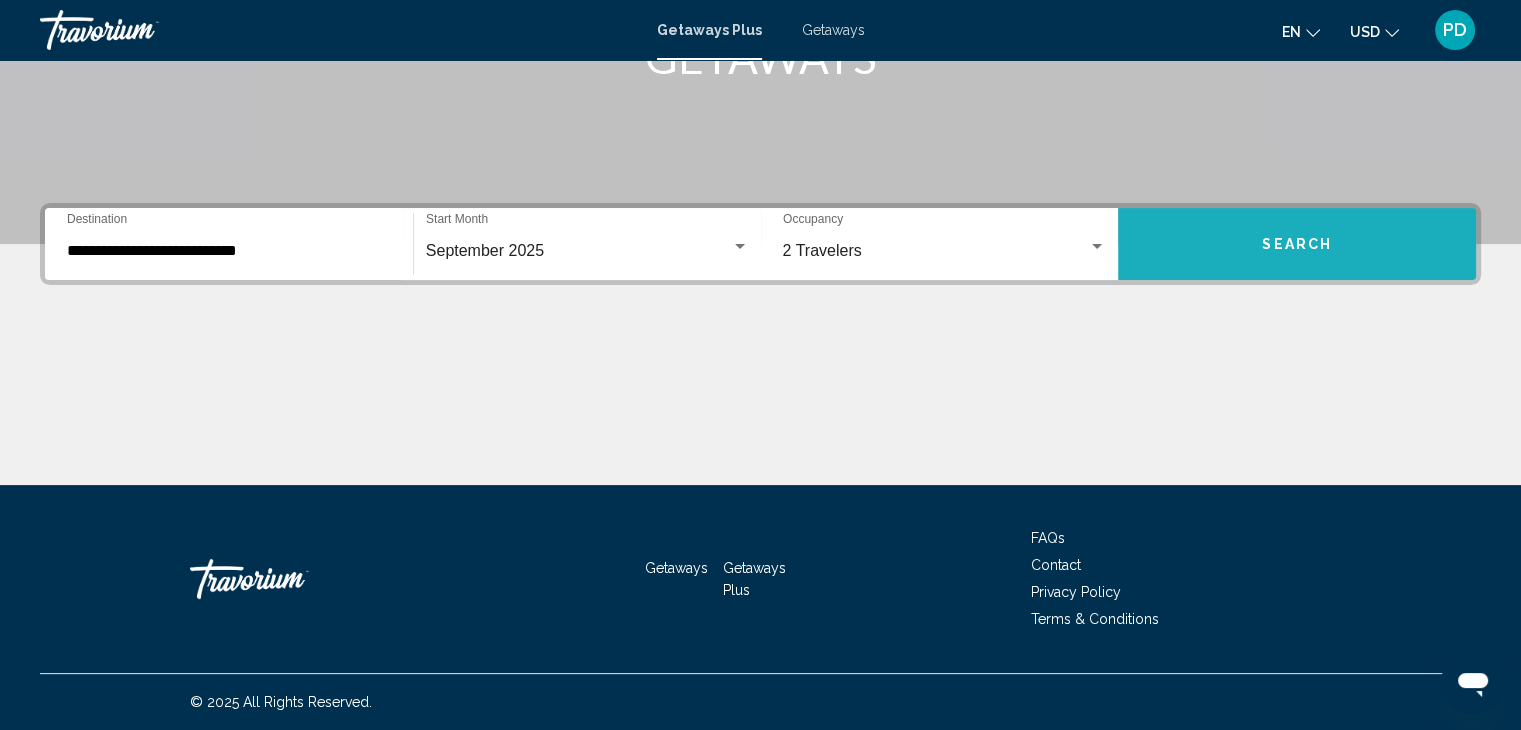 click on "Search" at bounding box center [1297, 245] 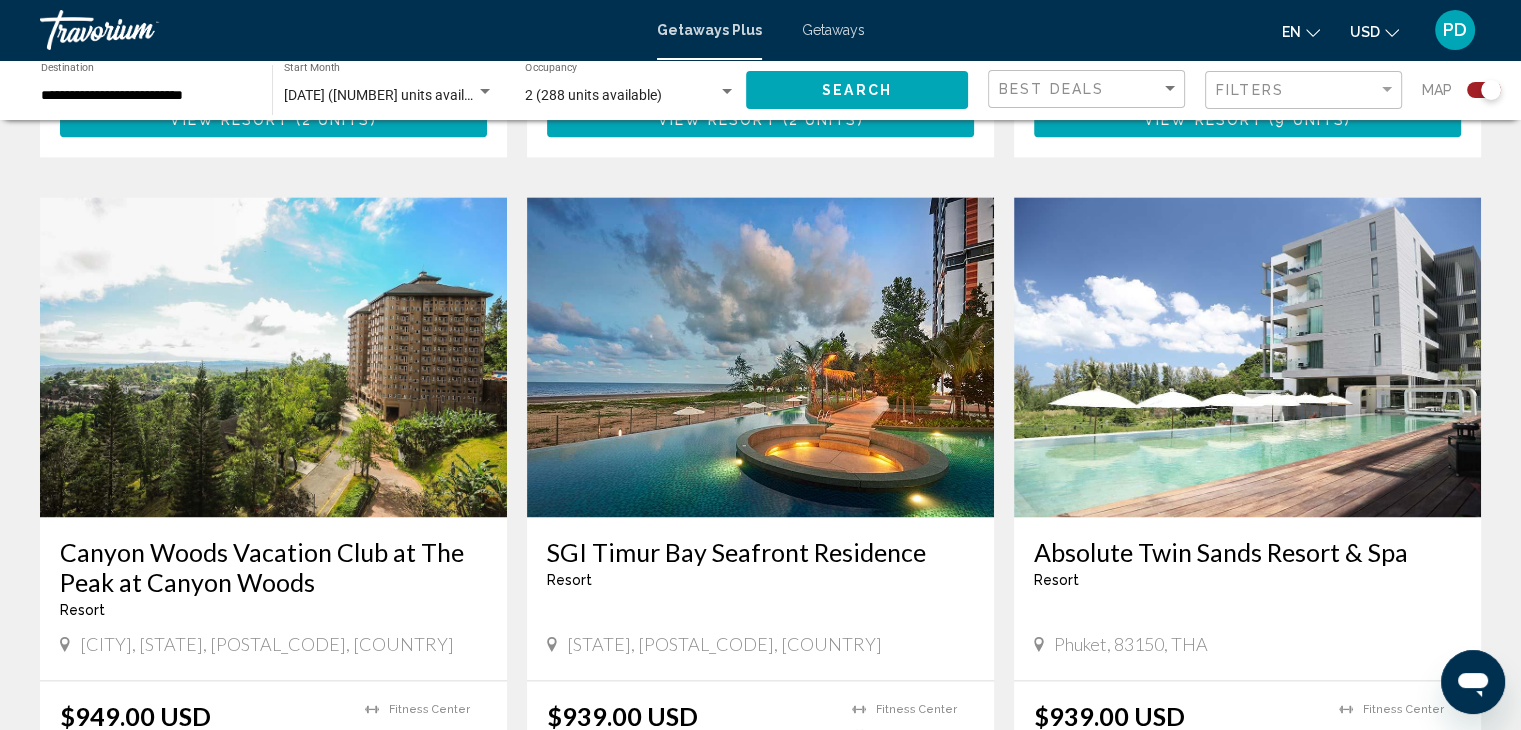 scroll, scrollTop: 3177, scrollLeft: 0, axis: vertical 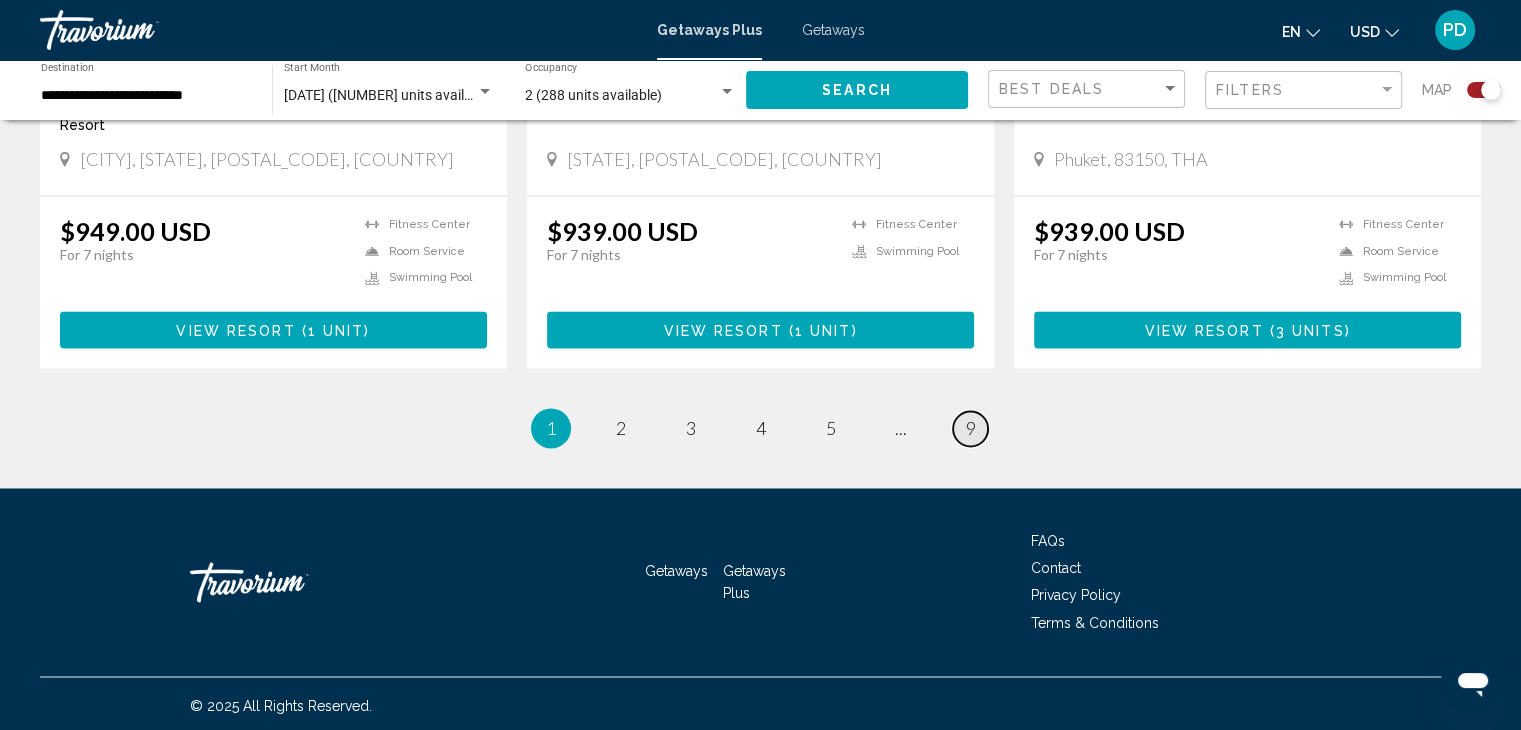 click on "9" at bounding box center (971, 428) 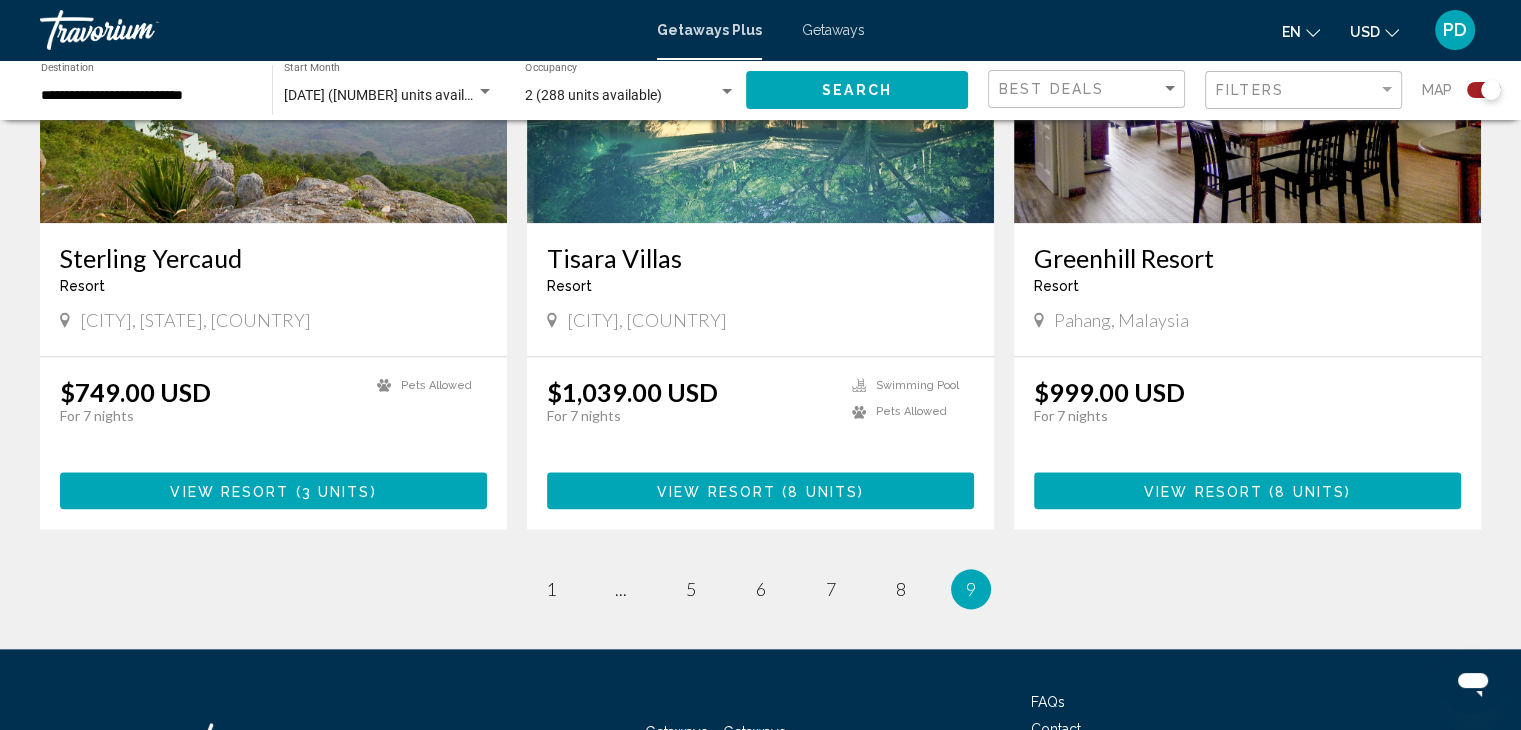 scroll, scrollTop: 2267, scrollLeft: 0, axis: vertical 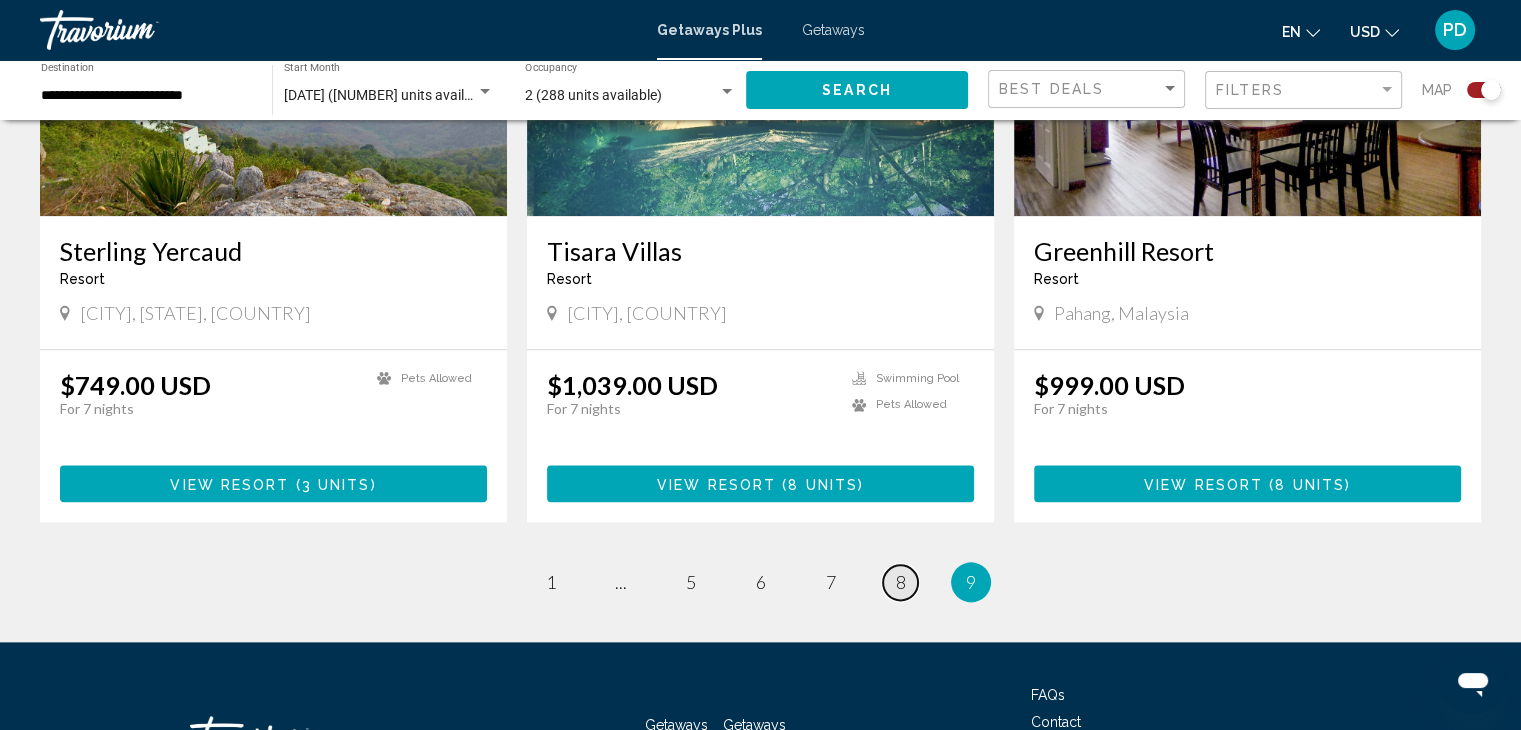 click on "8" at bounding box center [901, 582] 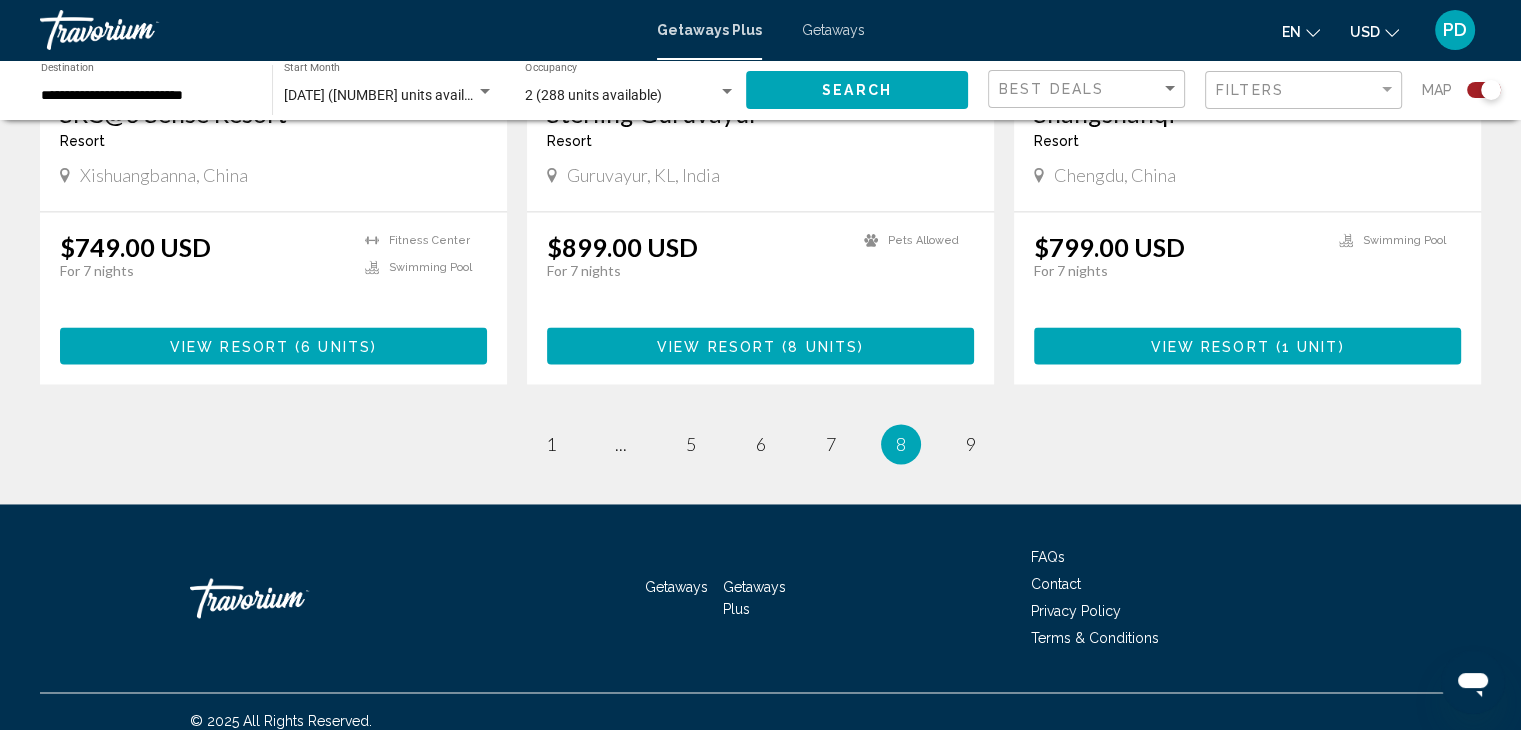scroll, scrollTop: 3087, scrollLeft: 0, axis: vertical 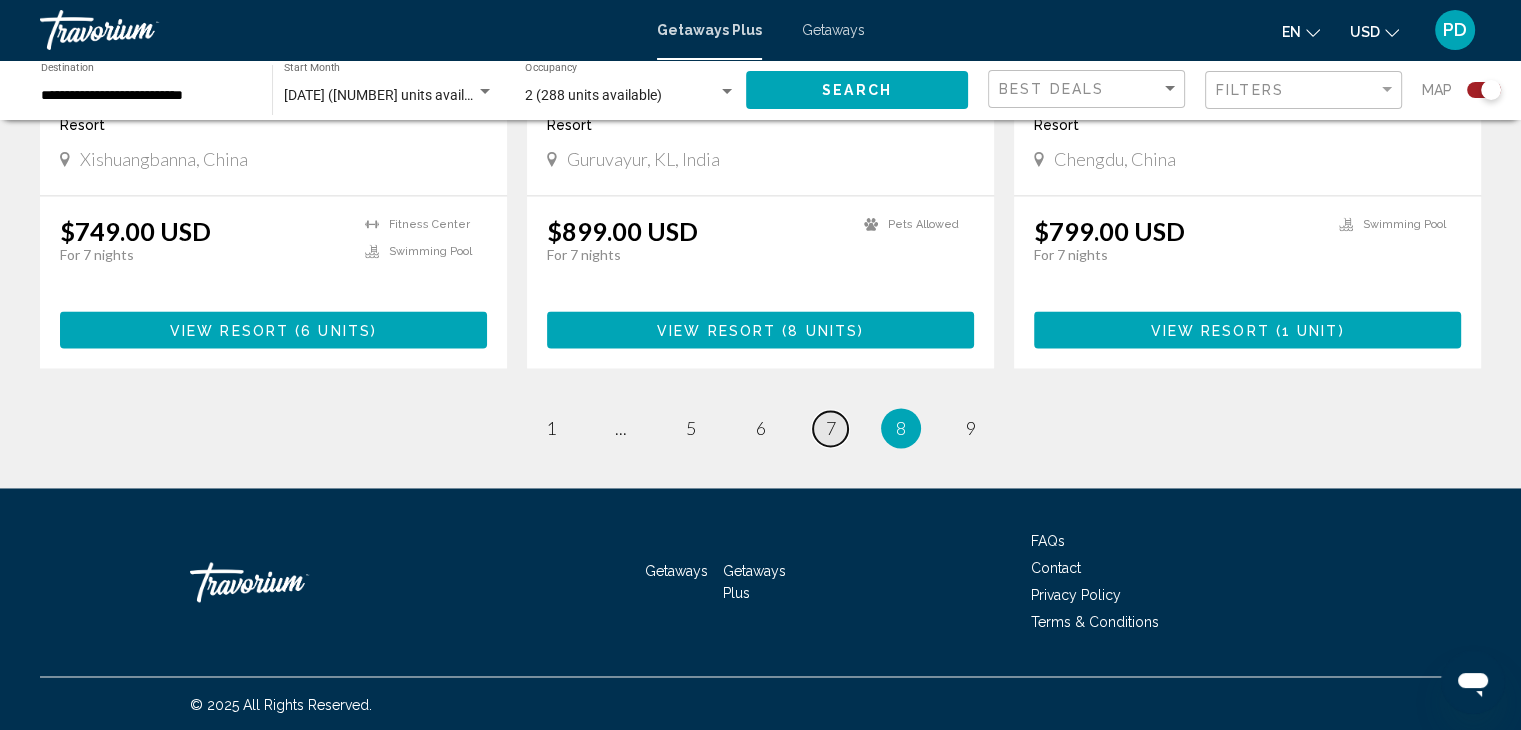 click on "7" at bounding box center (831, 428) 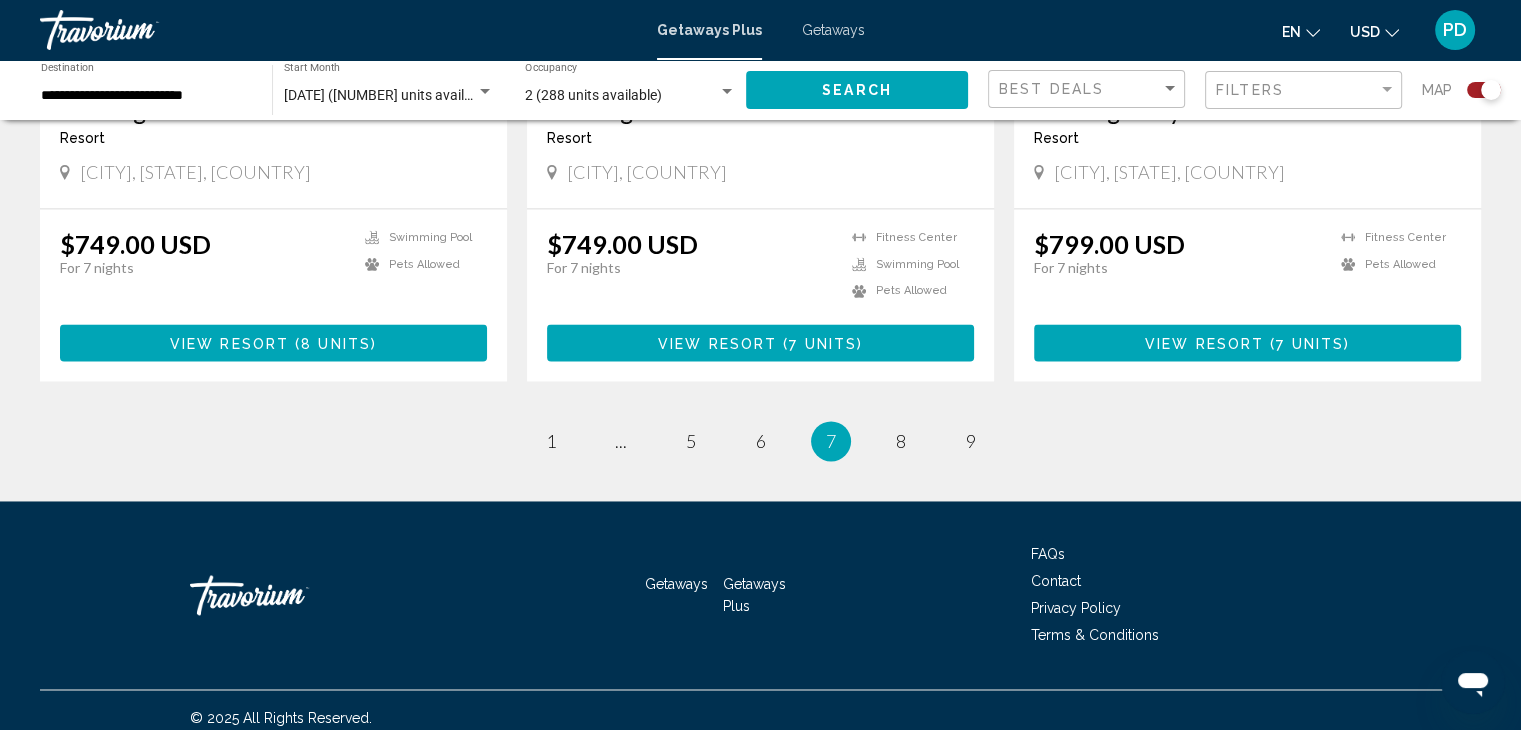 scroll, scrollTop: 3087, scrollLeft: 0, axis: vertical 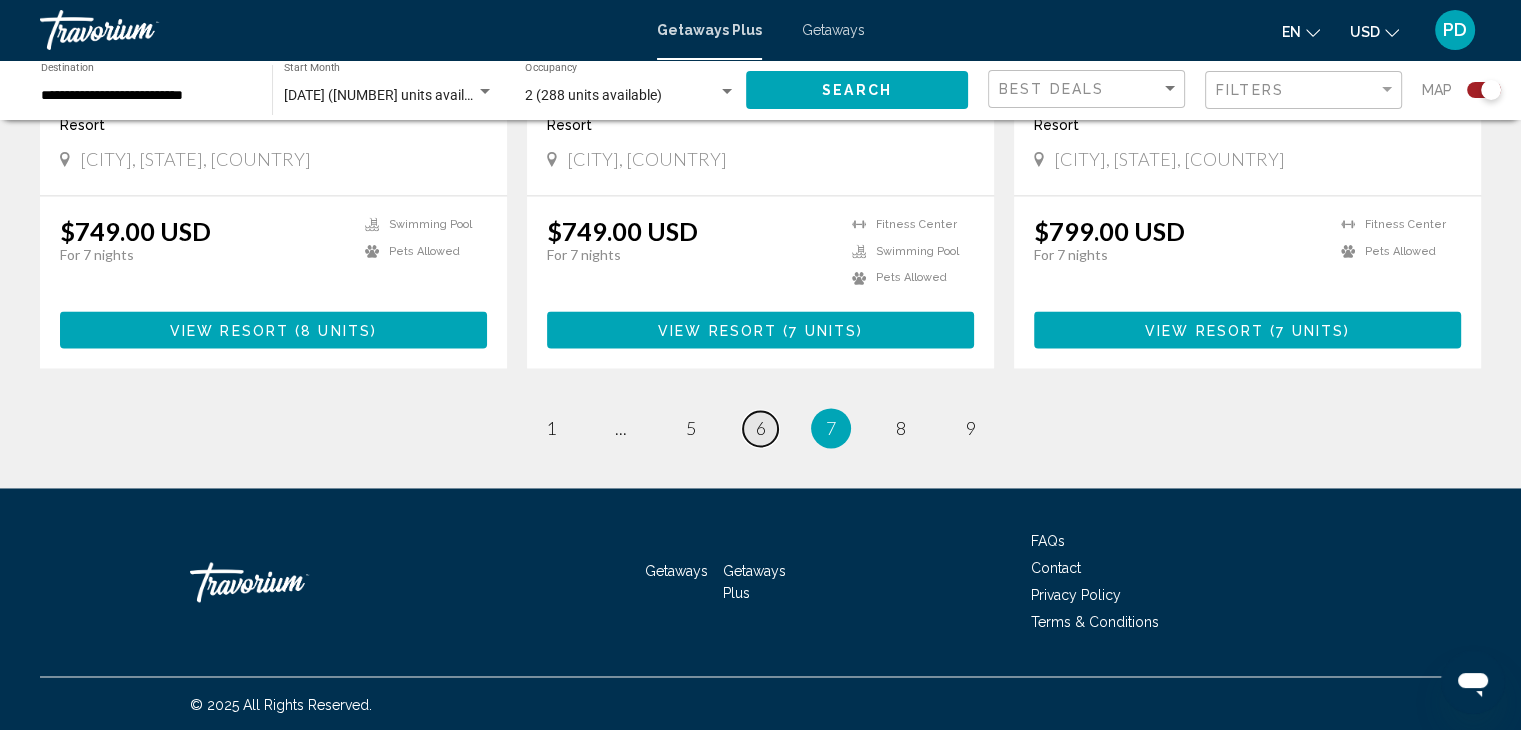 click on "page  6" at bounding box center (760, 428) 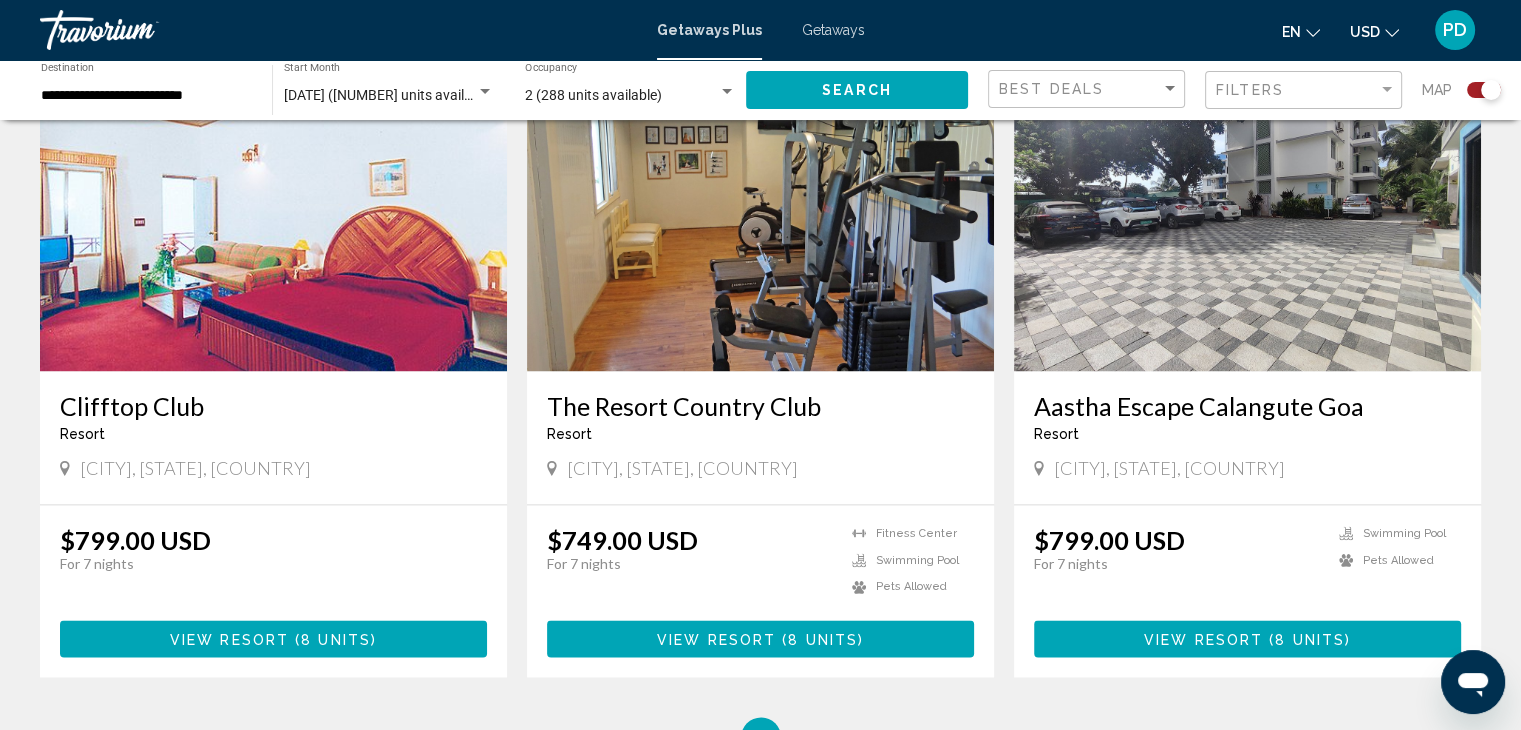 scroll, scrollTop: 3117, scrollLeft: 0, axis: vertical 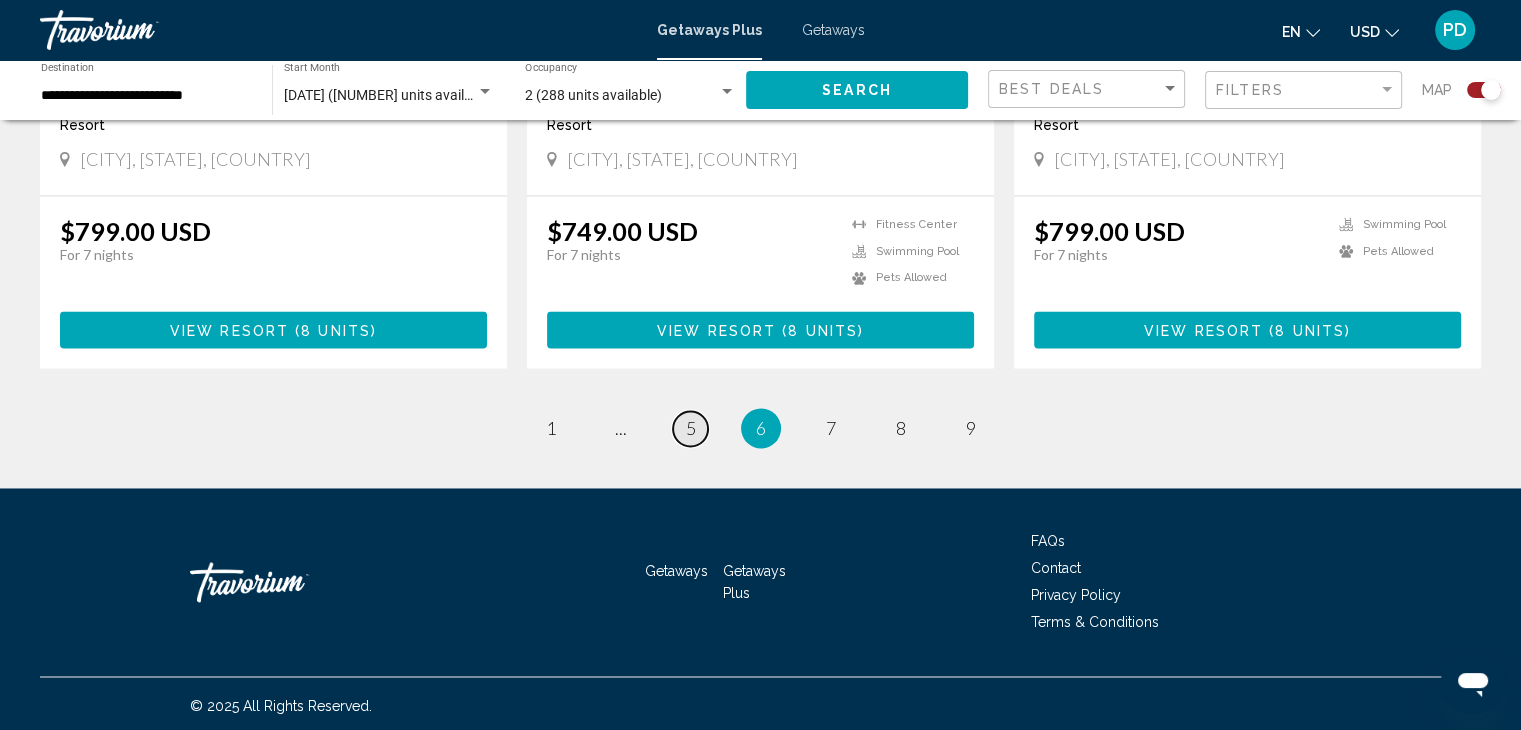 click on "5" at bounding box center (691, 428) 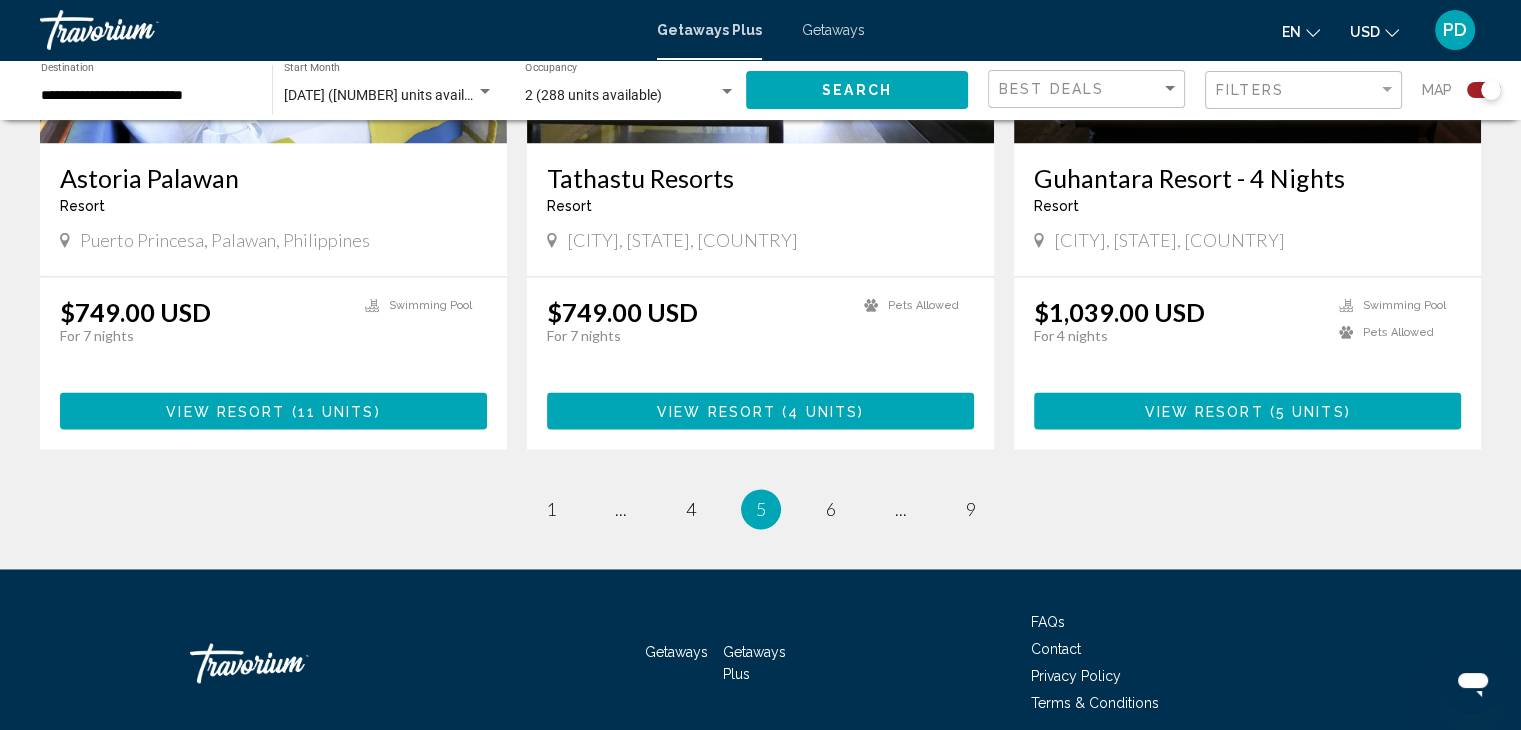 scroll, scrollTop: 3014, scrollLeft: 0, axis: vertical 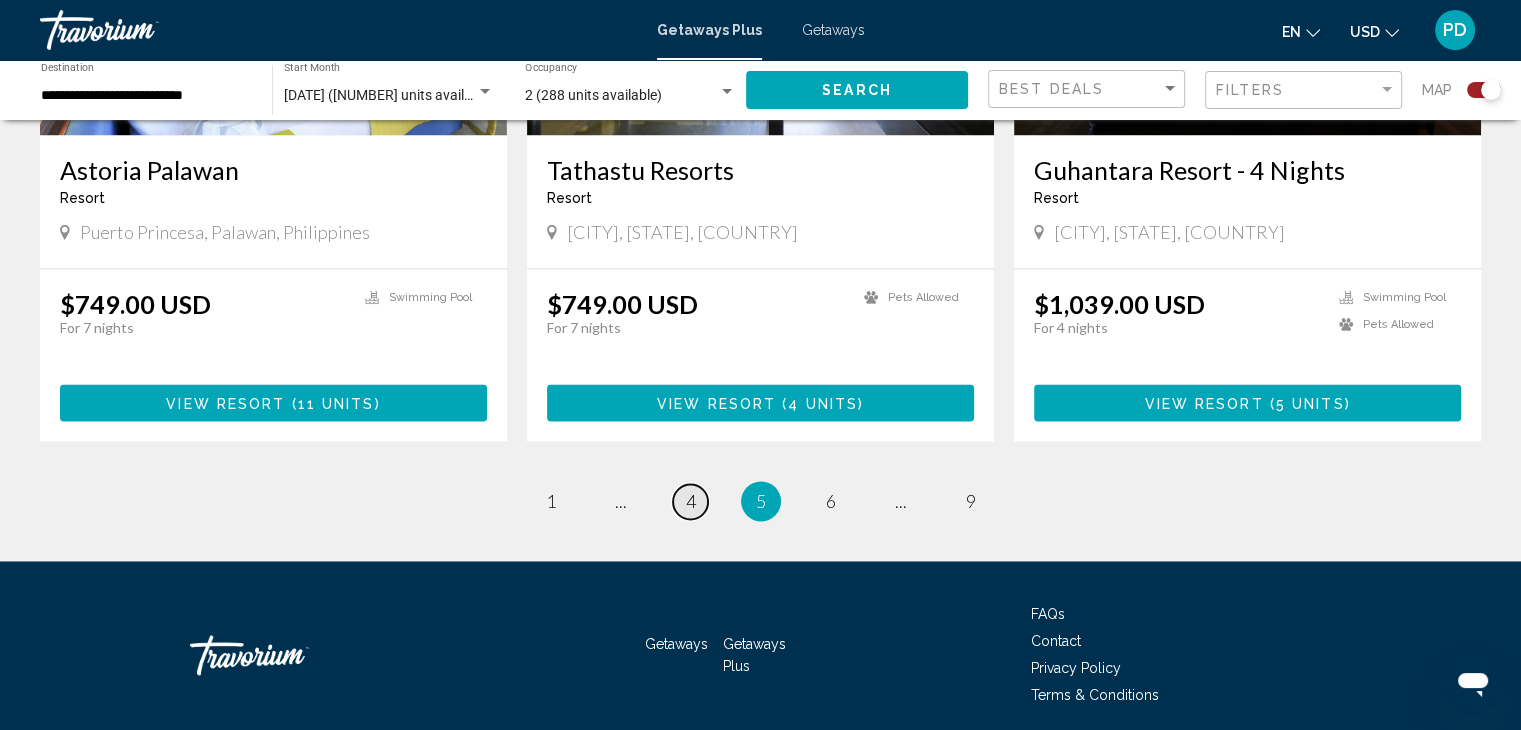 click on "4" at bounding box center (691, 501) 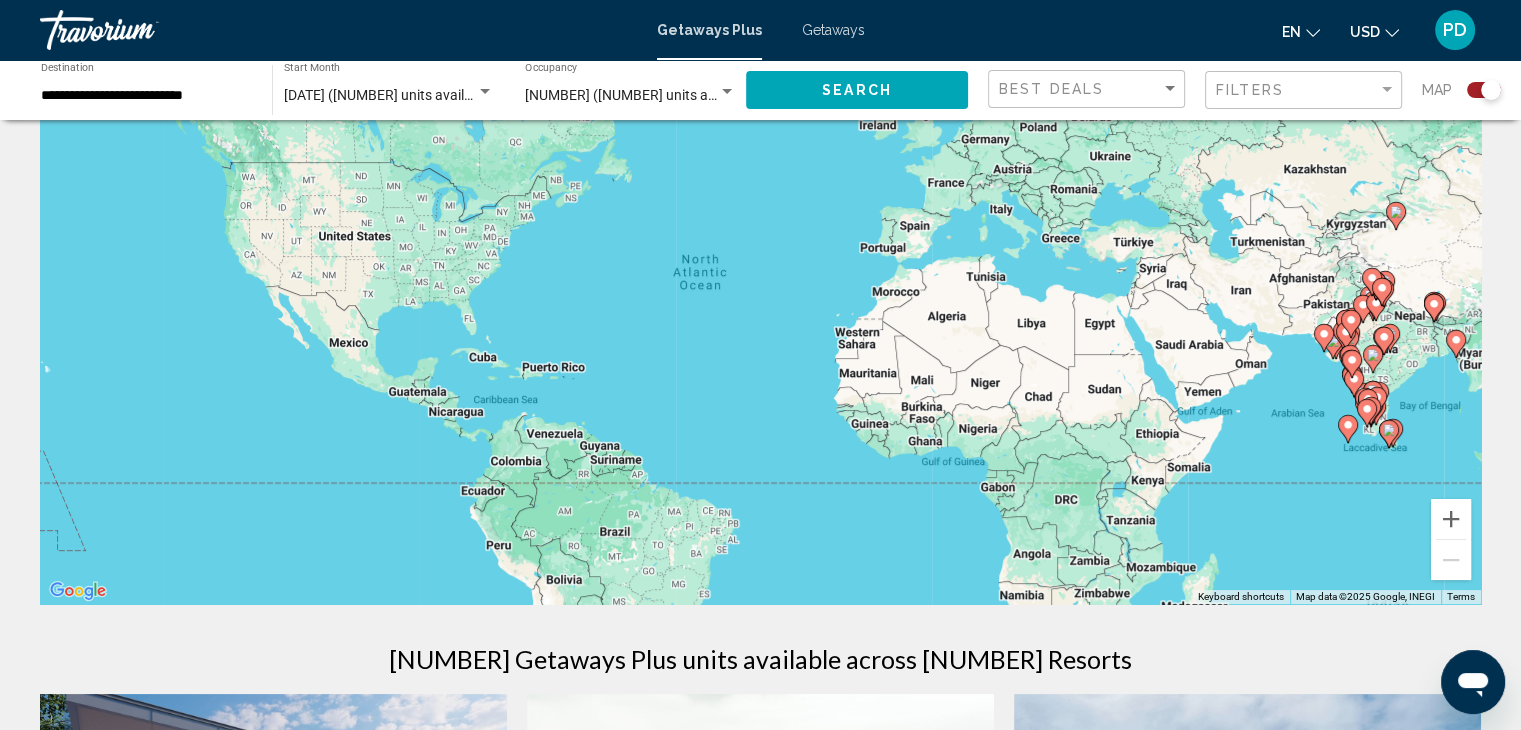 scroll, scrollTop: 143, scrollLeft: 0, axis: vertical 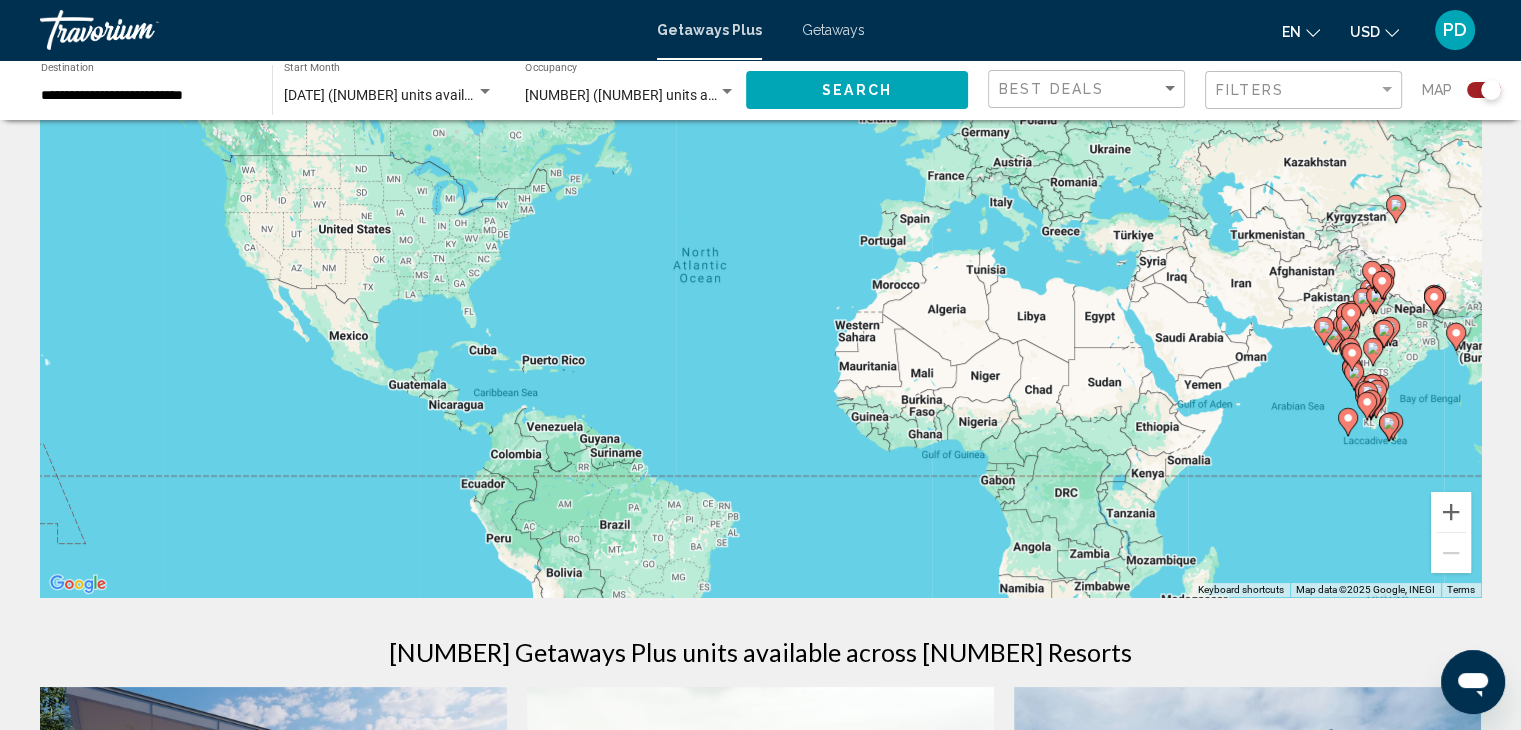 click on "PD" at bounding box center (1455, 30) 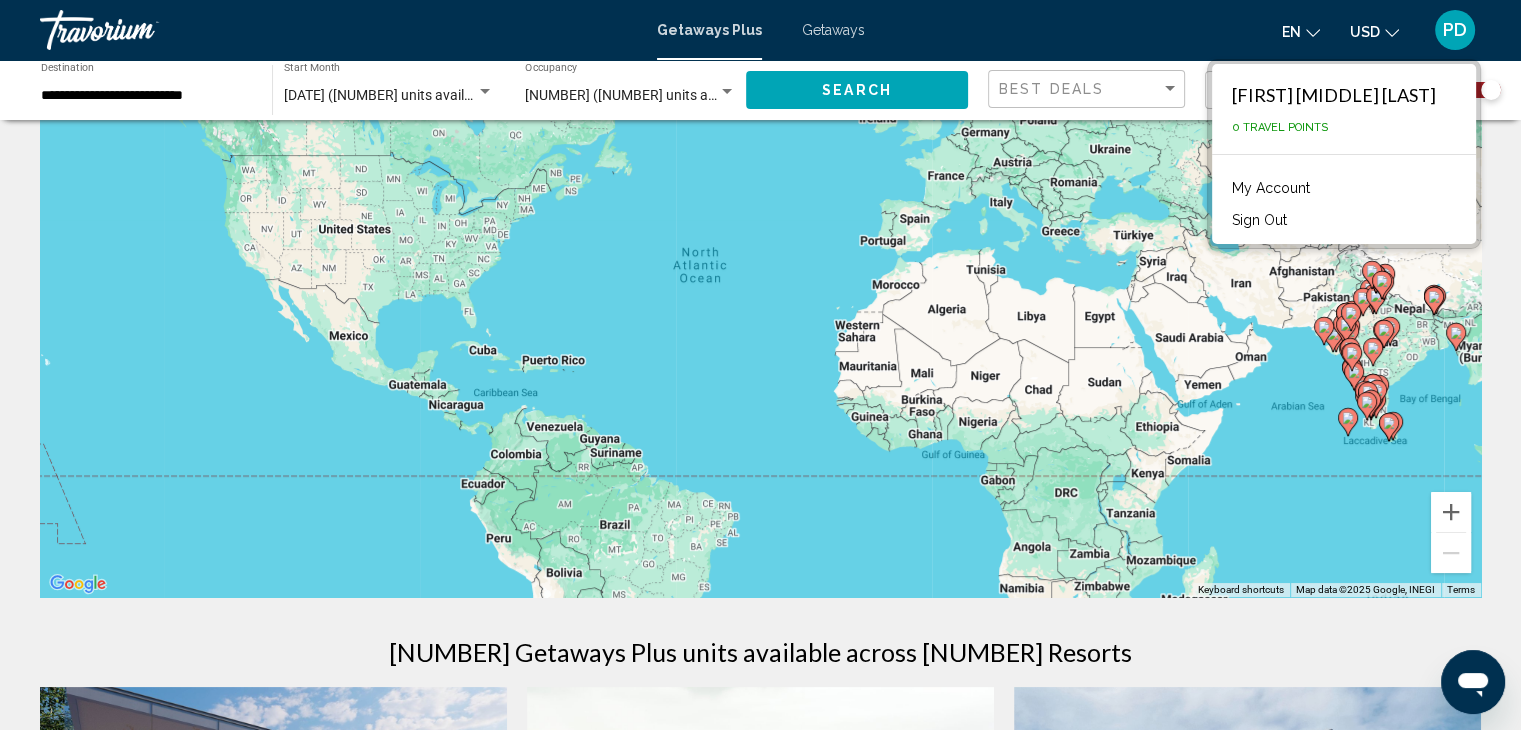 click on "Sign Out" at bounding box center [1259, 220] 